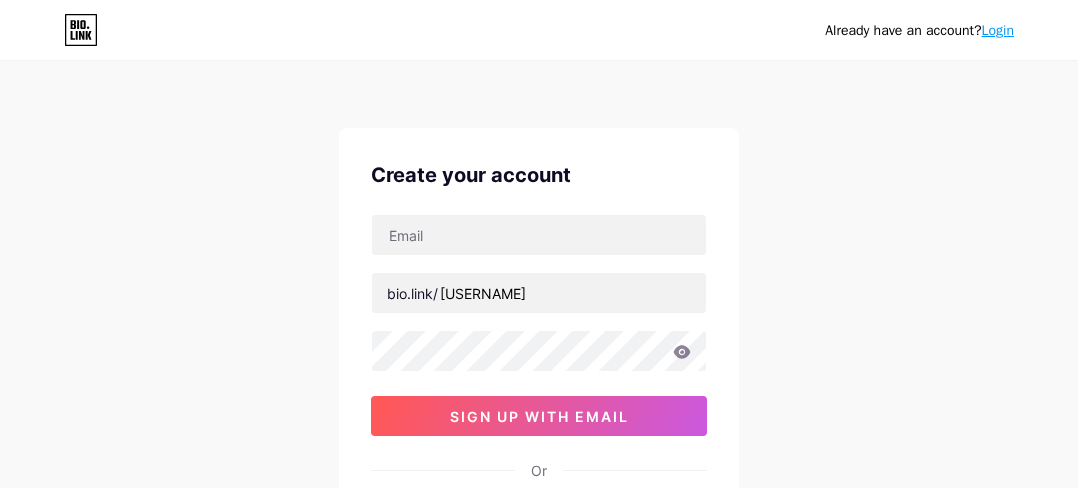 scroll, scrollTop: 28, scrollLeft: 0, axis: vertical 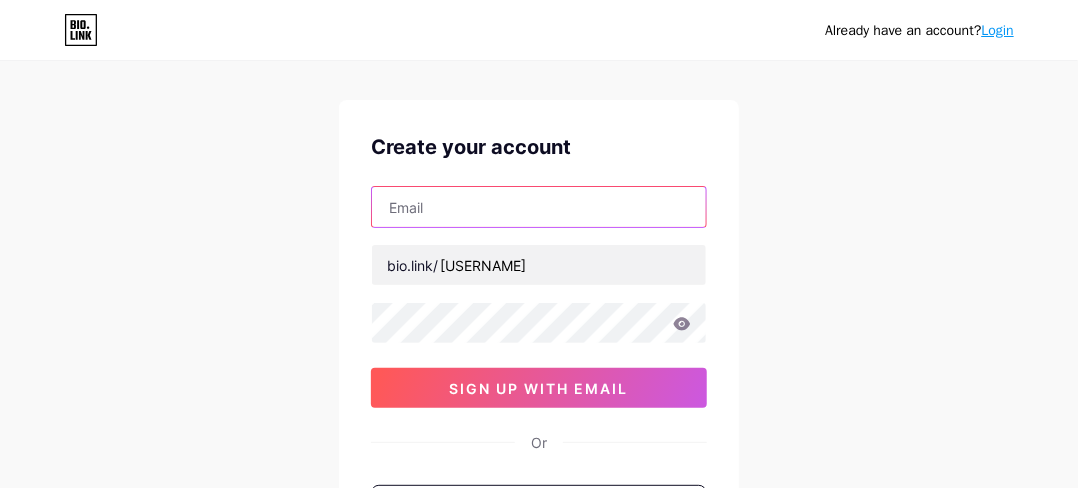 click at bounding box center (539, 207) 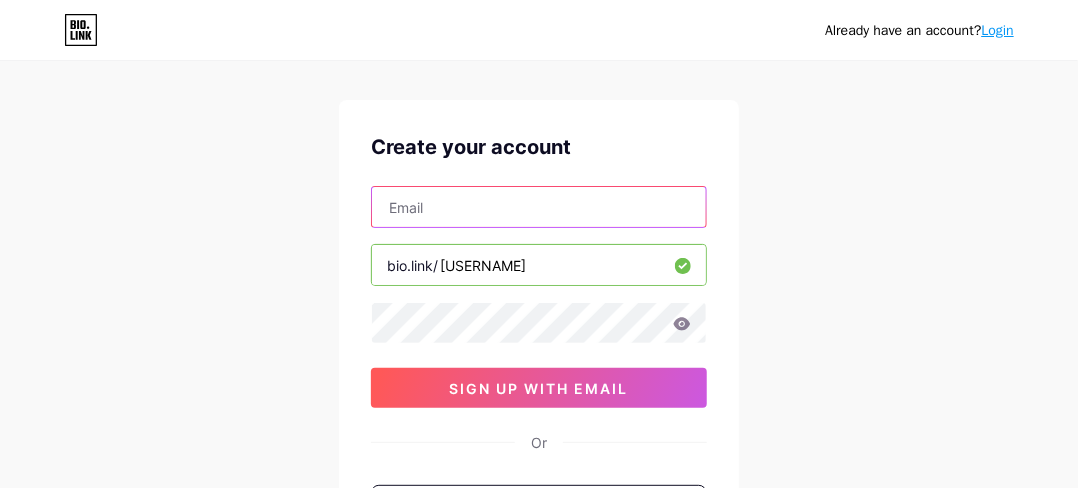 type on "[USERNAME]@example.com" 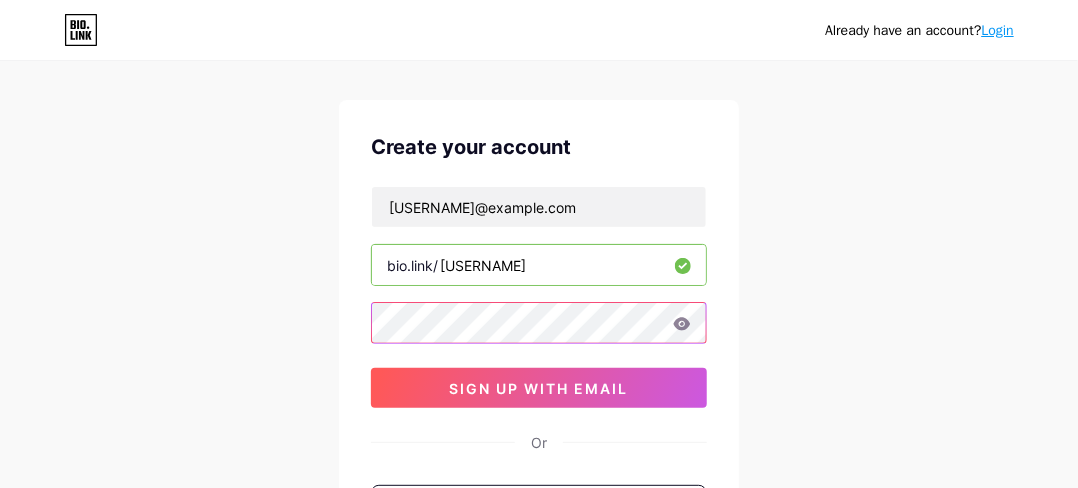 click on "Create your account     [USERNAME]@example.com     bio.link/   [USERNAME]                     sign up with email         Or       Sign up with Facebook
Sign up with Apple" at bounding box center [539, 356] 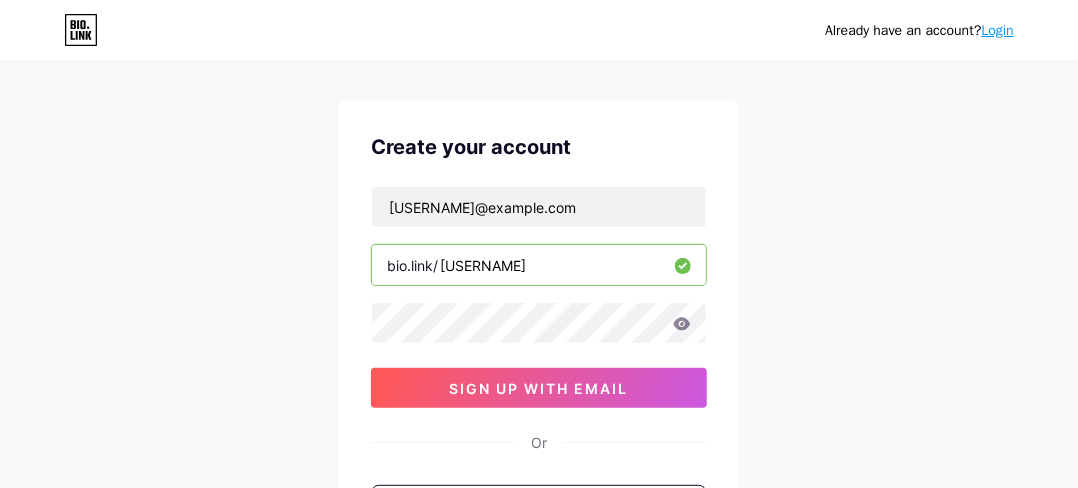click 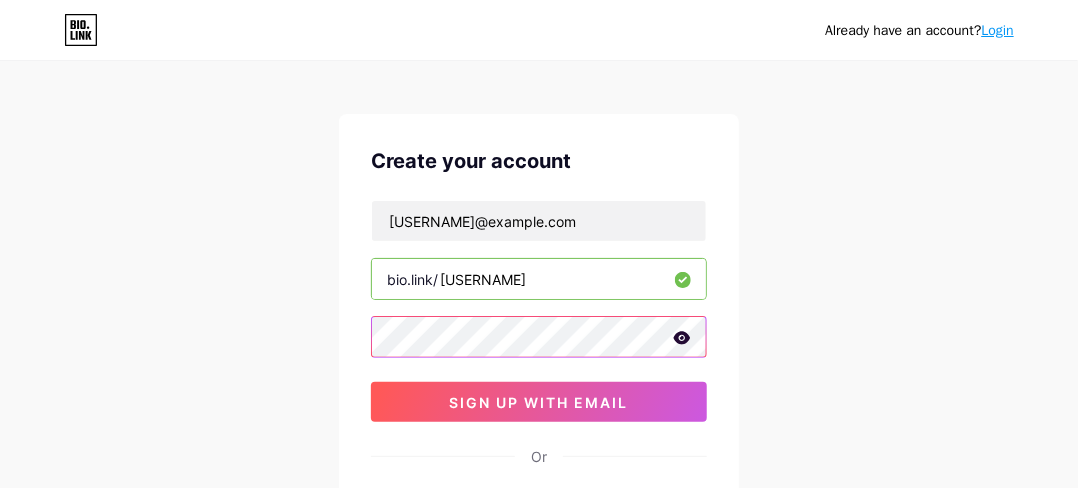 scroll, scrollTop: 5, scrollLeft: 0, axis: vertical 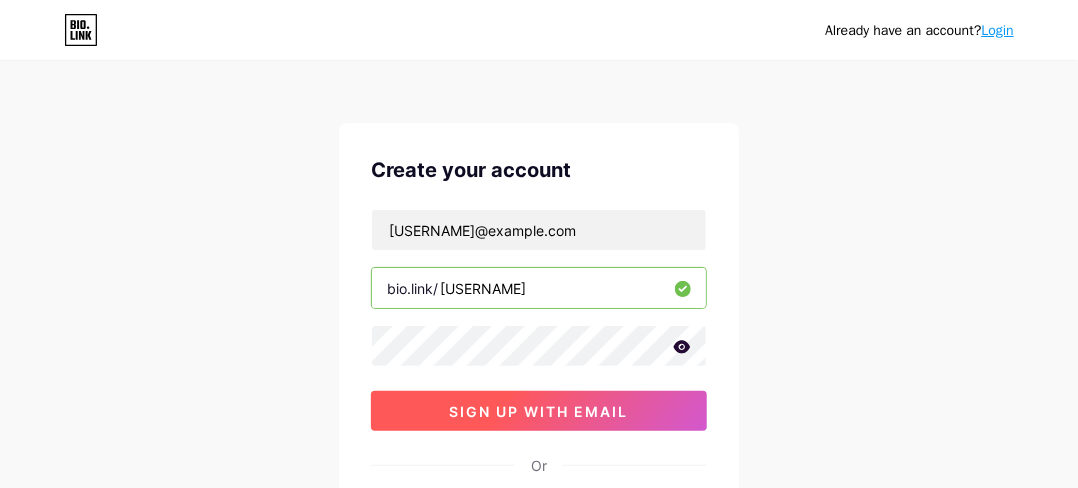 click on "sign up with email" at bounding box center [539, 411] 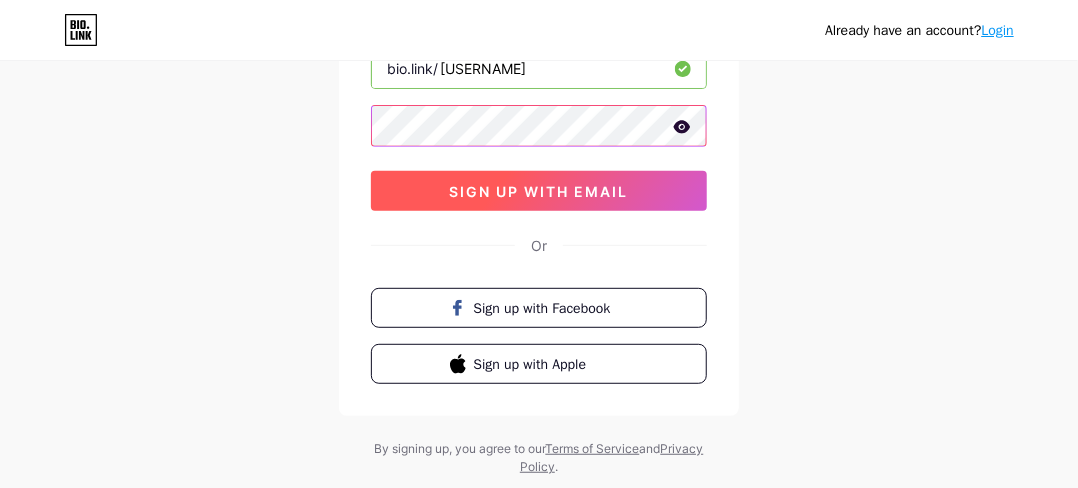 scroll, scrollTop: 228, scrollLeft: 0, axis: vertical 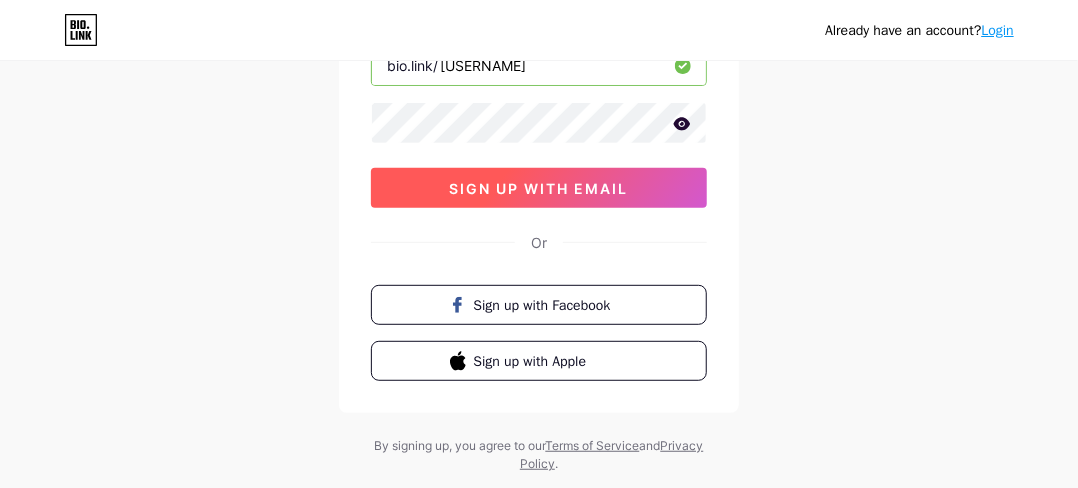 click on "sign up with email" at bounding box center [539, 188] 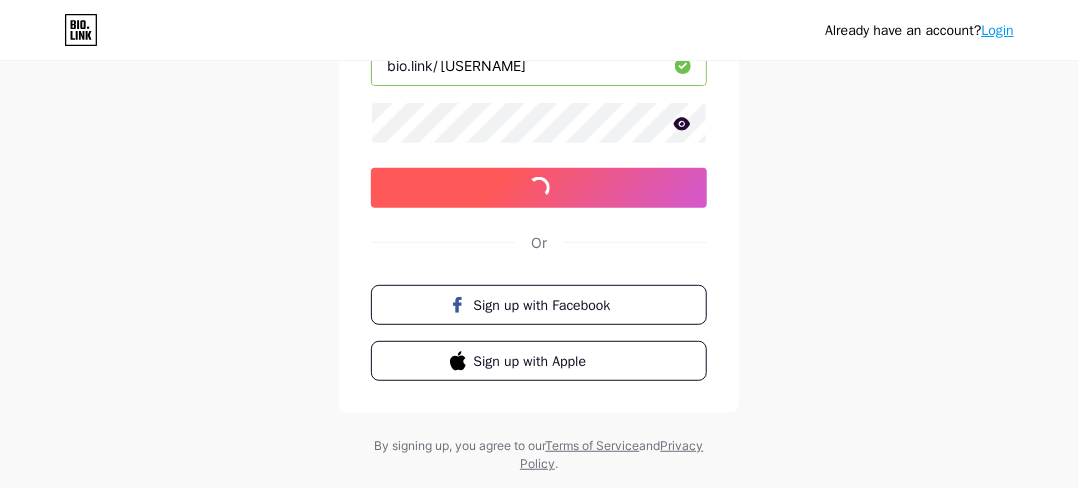 scroll, scrollTop: 196, scrollLeft: 0, axis: vertical 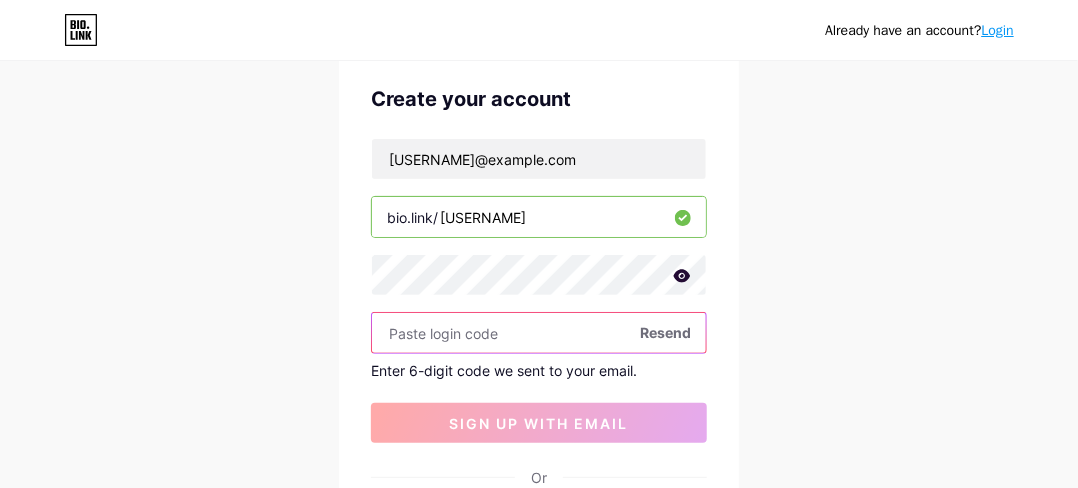 click at bounding box center (539, 333) 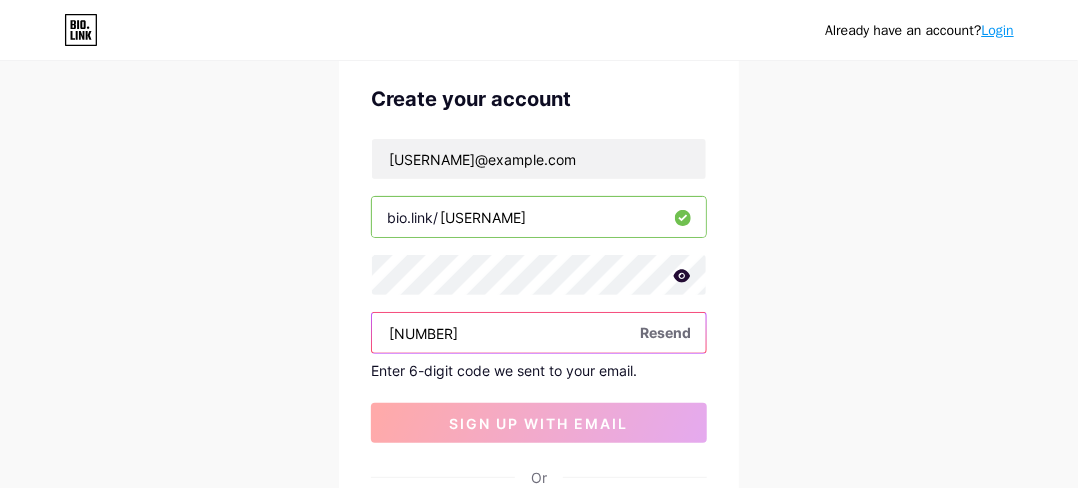 type on "[NUMBER]" 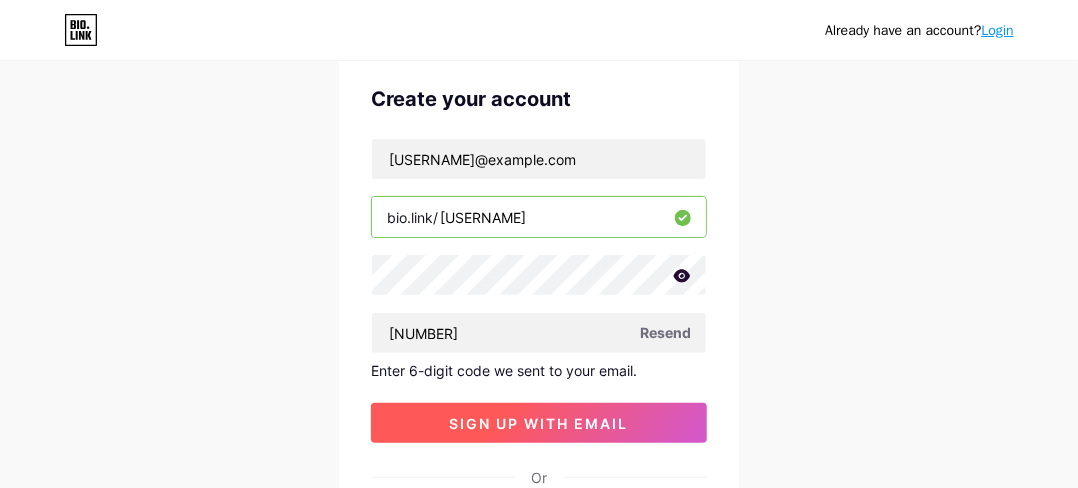 click on "sign up with email" at bounding box center [539, 423] 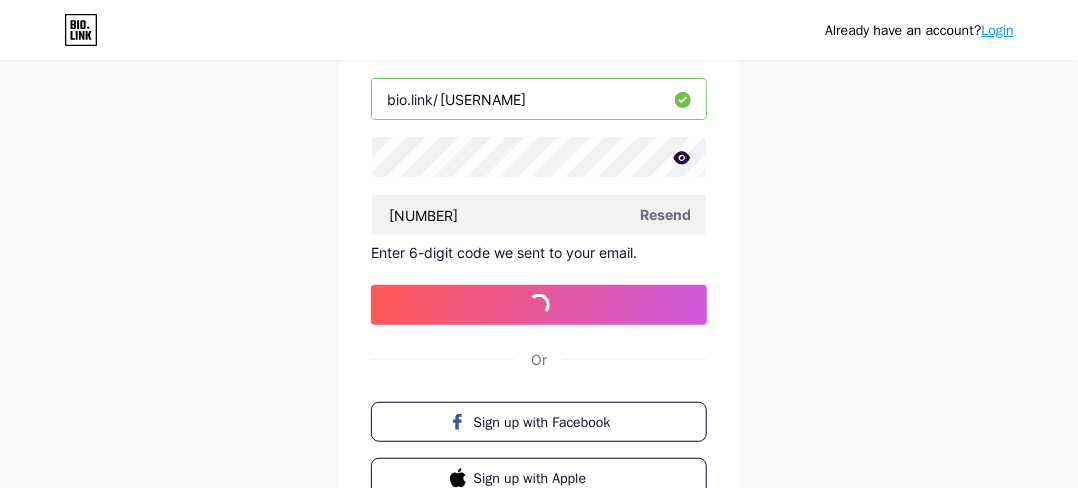 scroll, scrollTop: 240, scrollLeft: 0, axis: vertical 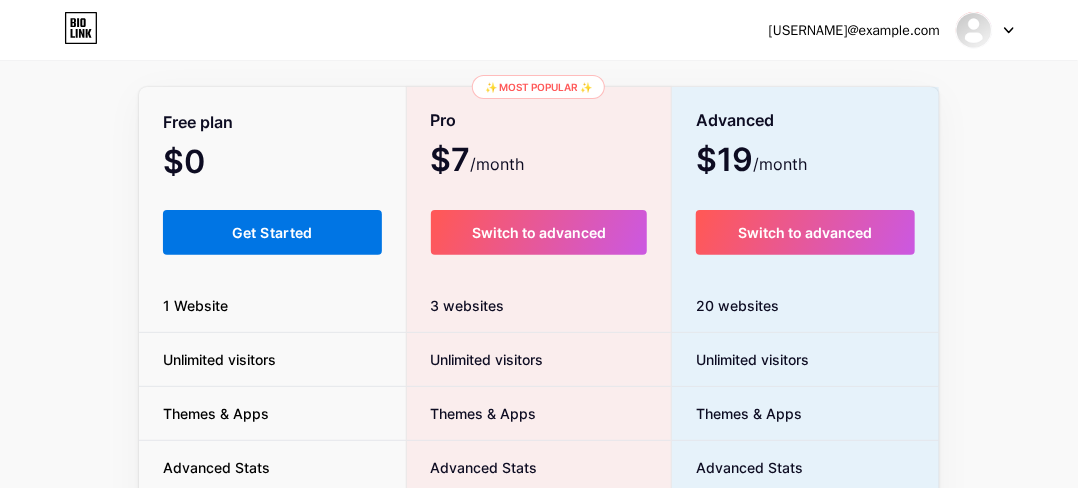 click on "Get Started" at bounding box center [272, 232] 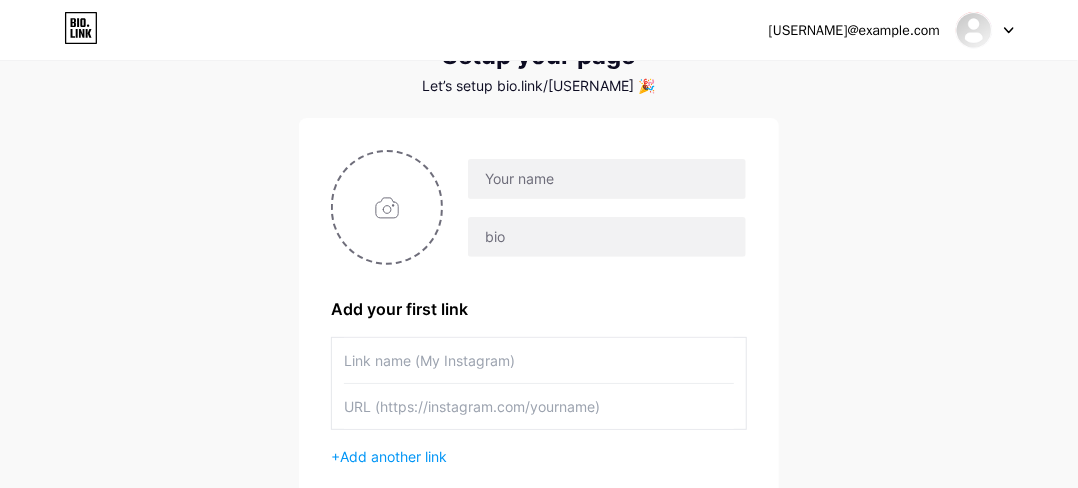 scroll, scrollTop: 64, scrollLeft: 0, axis: vertical 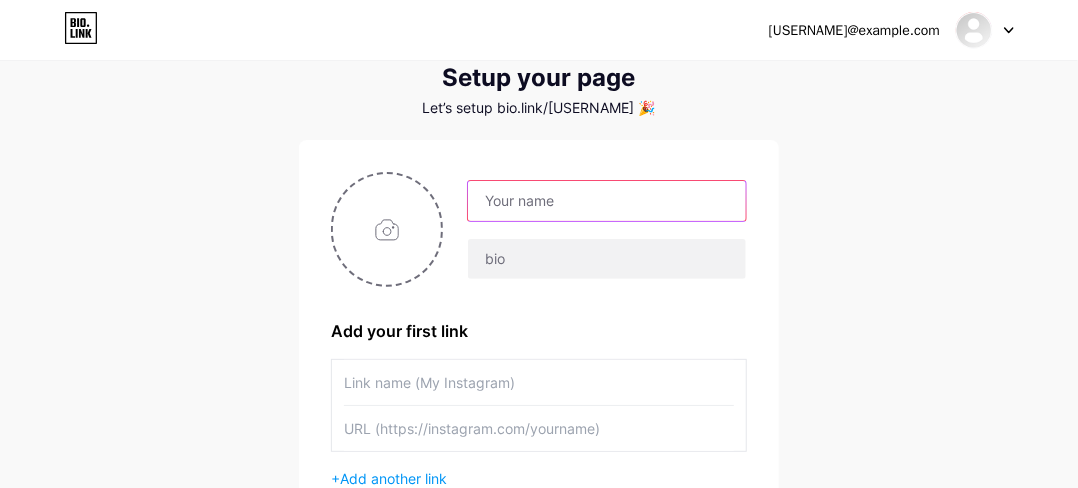 click at bounding box center [607, 201] 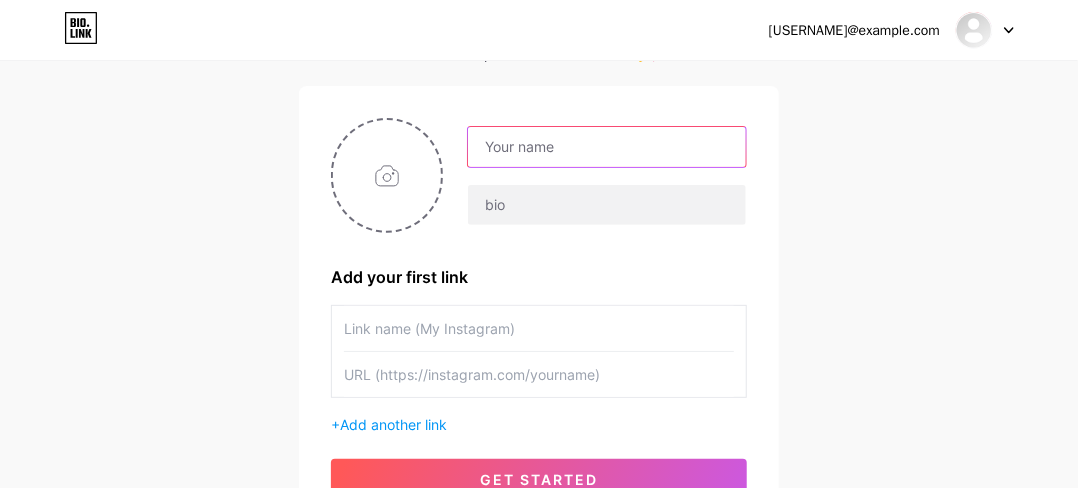 scroll, scrollTop: 141, scrollLeft: 0, axis: vertical 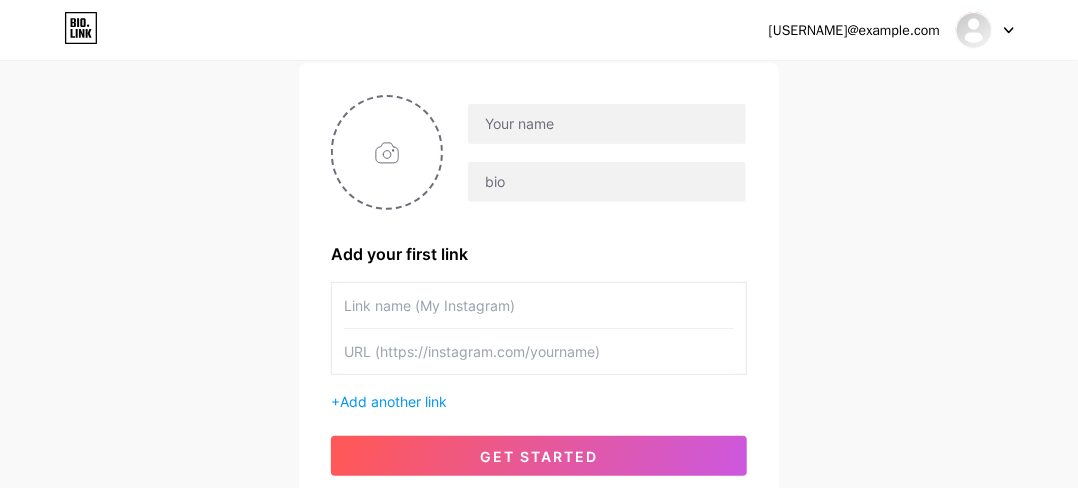 click at bounding box center [539, 351] 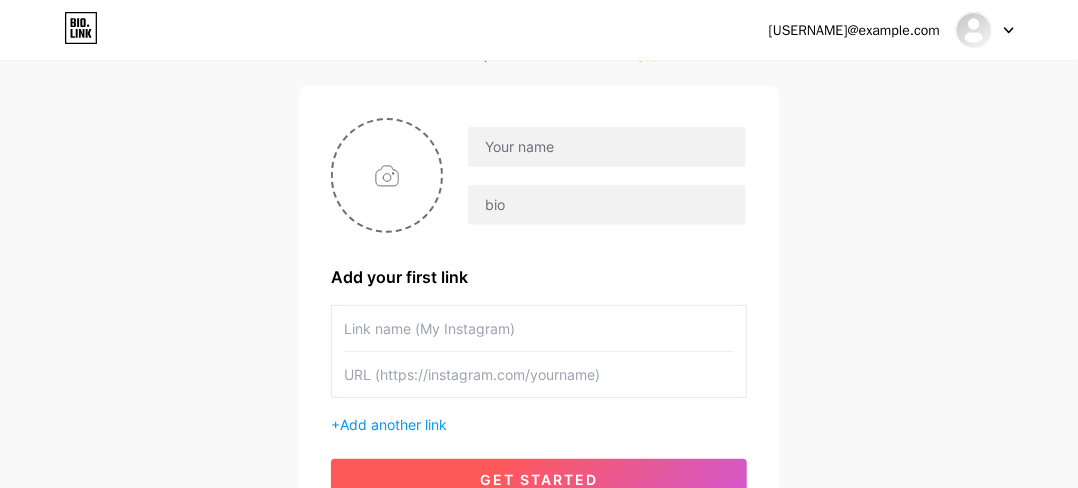scroll, scrollTop: 110, scrollLeft: 0, axis: vertical 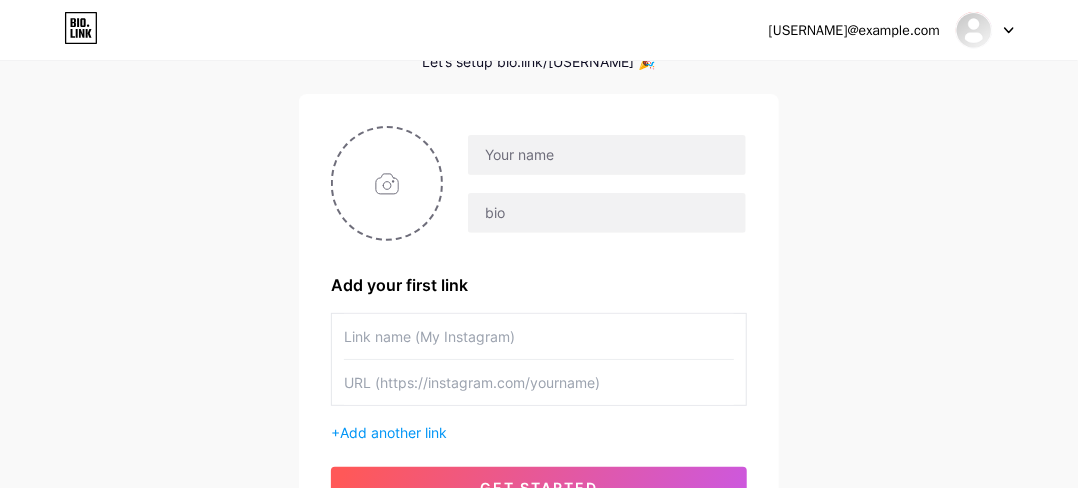 click at bounding box center [539, 336] 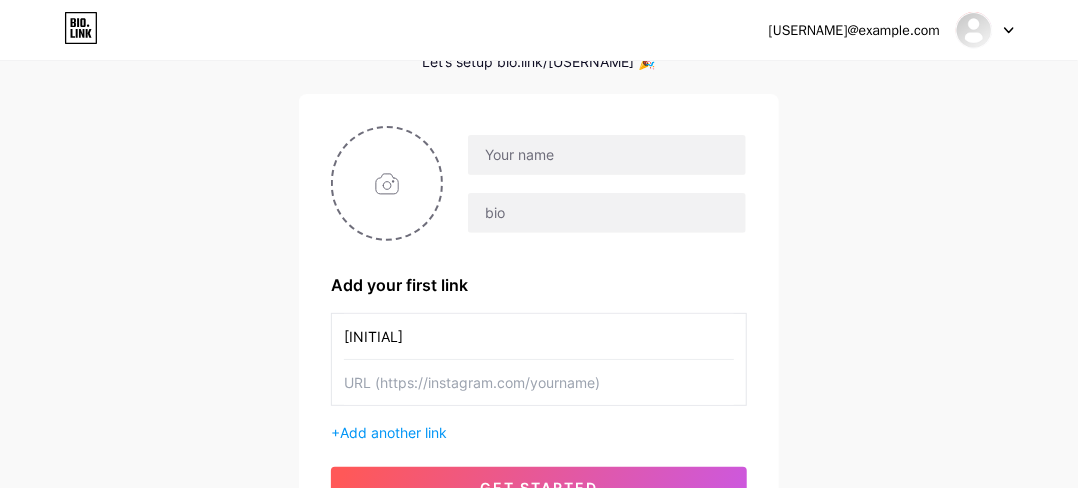 type on "h" 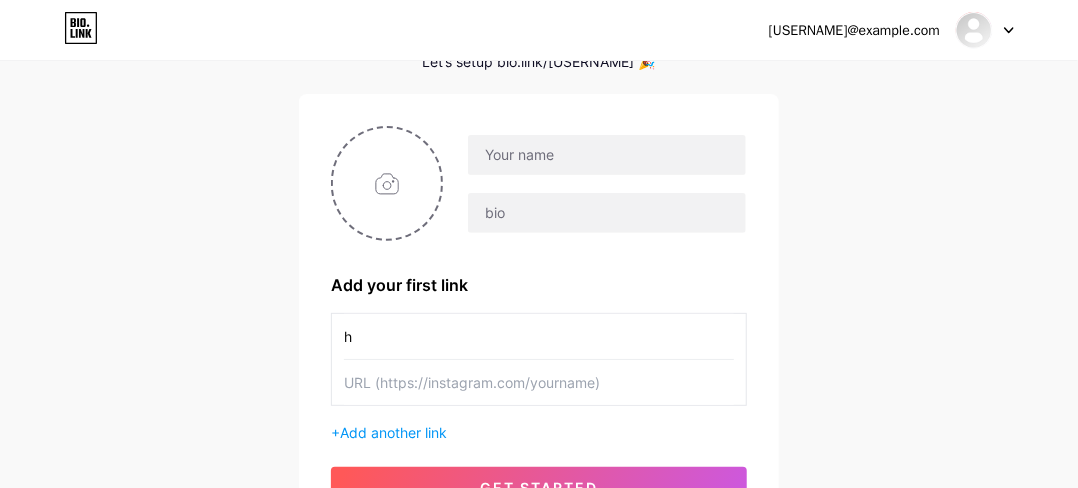 type 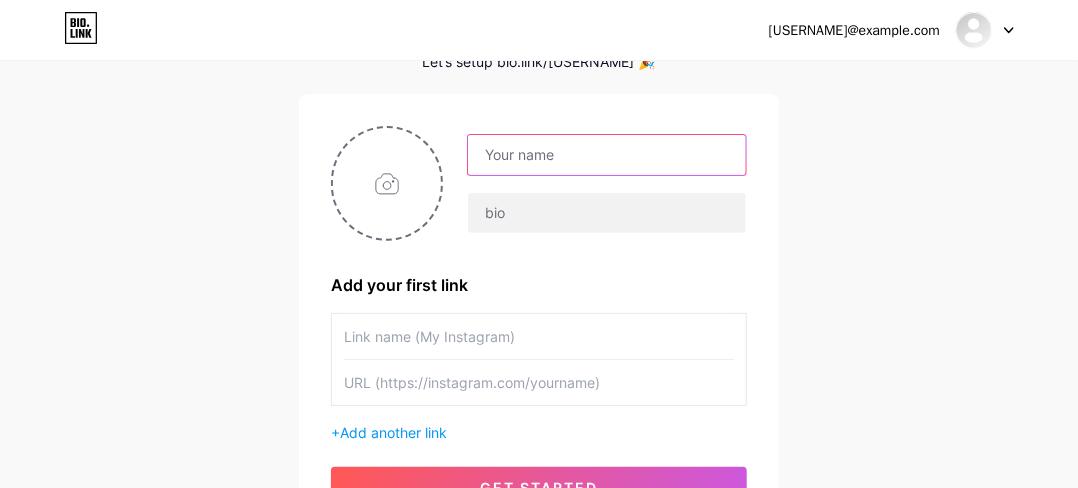 click at bounding box center [607, 155] 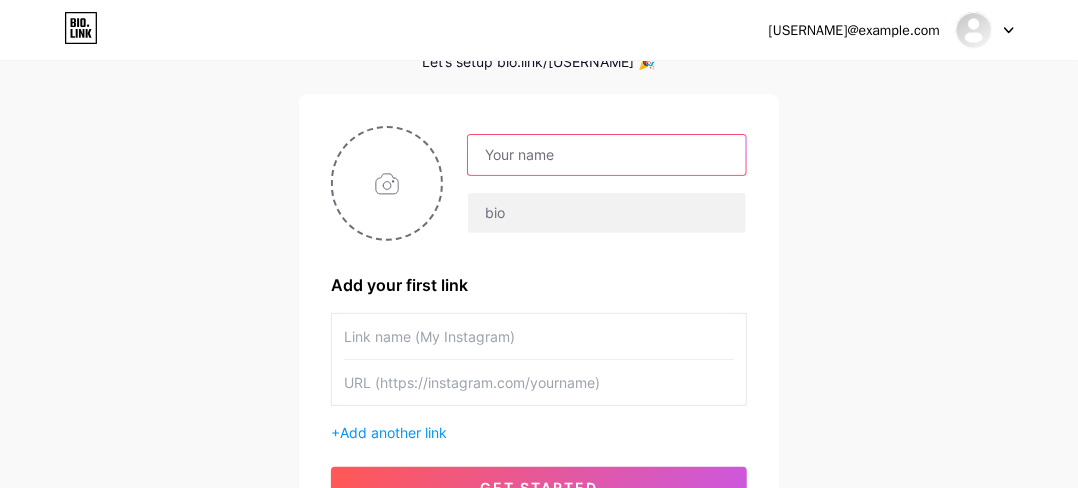 scroll, scrollTop: 66, scrollLeft: 0, axis: vertical 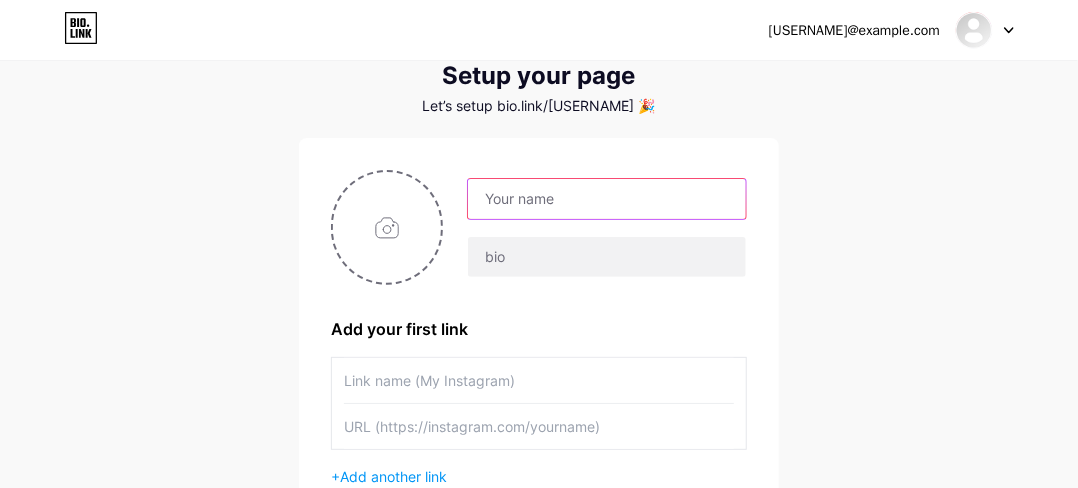 click at bounding box center (607, 199) 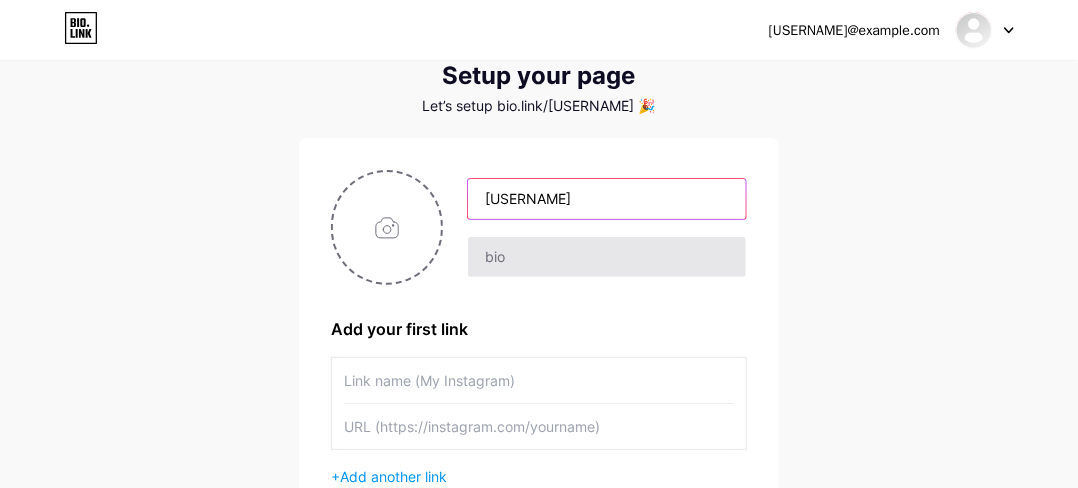 type on "[USERNAME]" 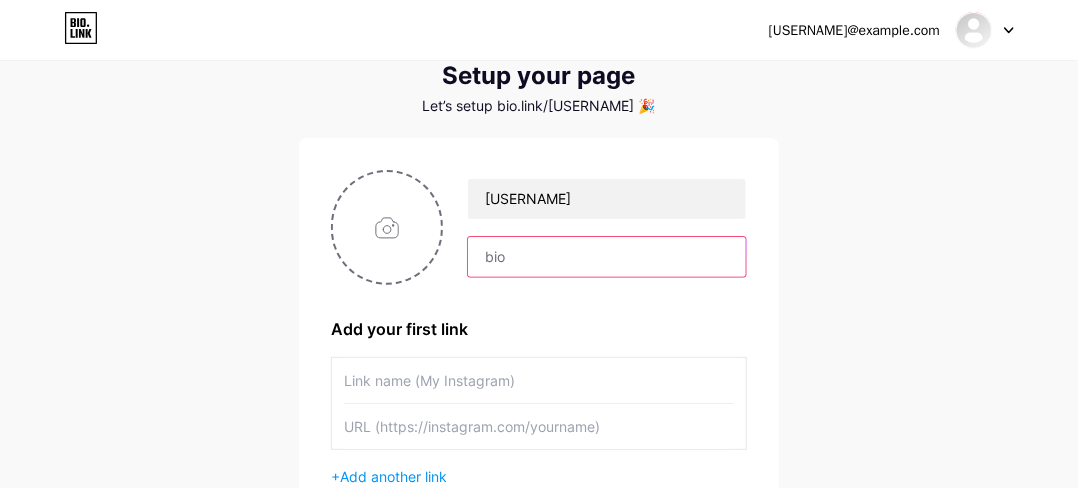click at bounding box center (607, 257) 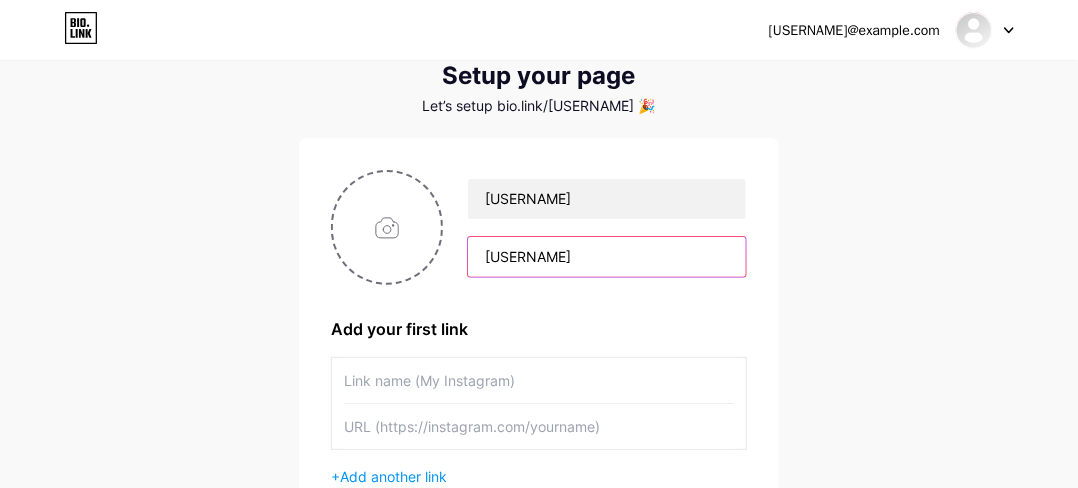 scroll, scrollTop: 304, scrollLeft: 0, axis: vertical 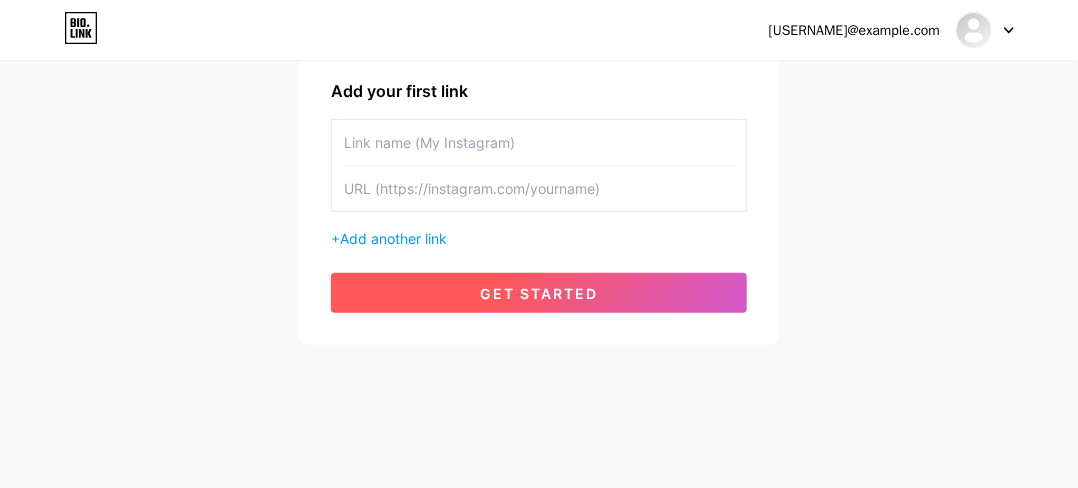 type on "[USERNAME]" 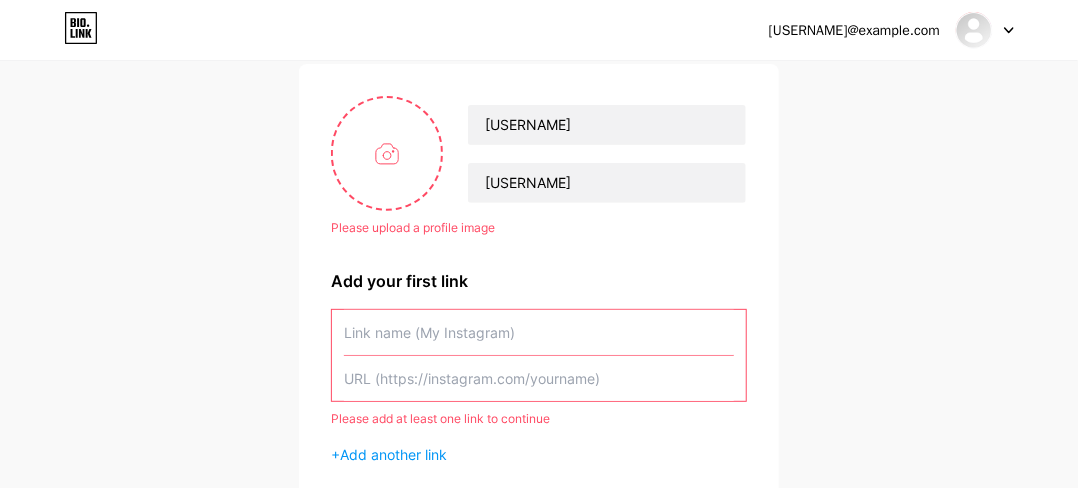 scroll, scrollTop: 136, scrollLeft: 0, axis: vertical 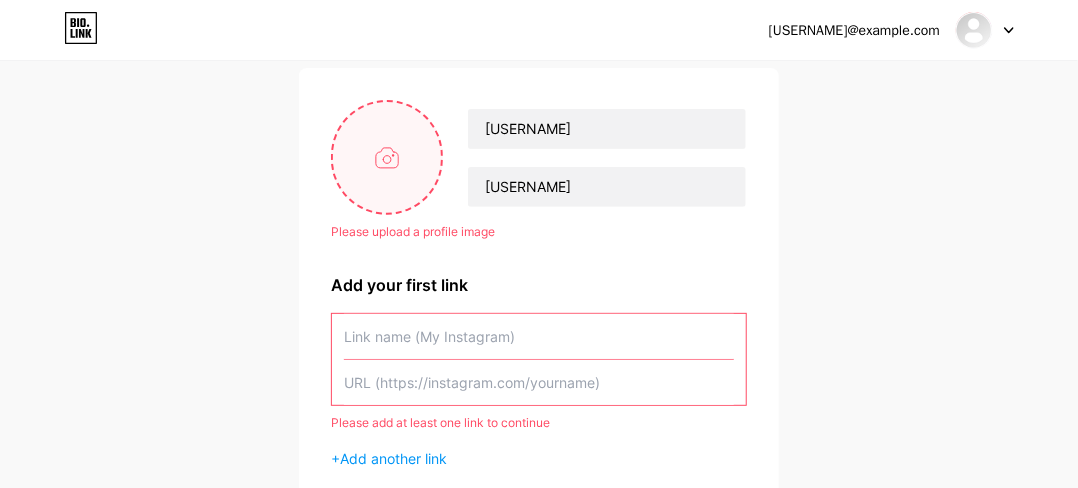click at bounding box center (387, 157) 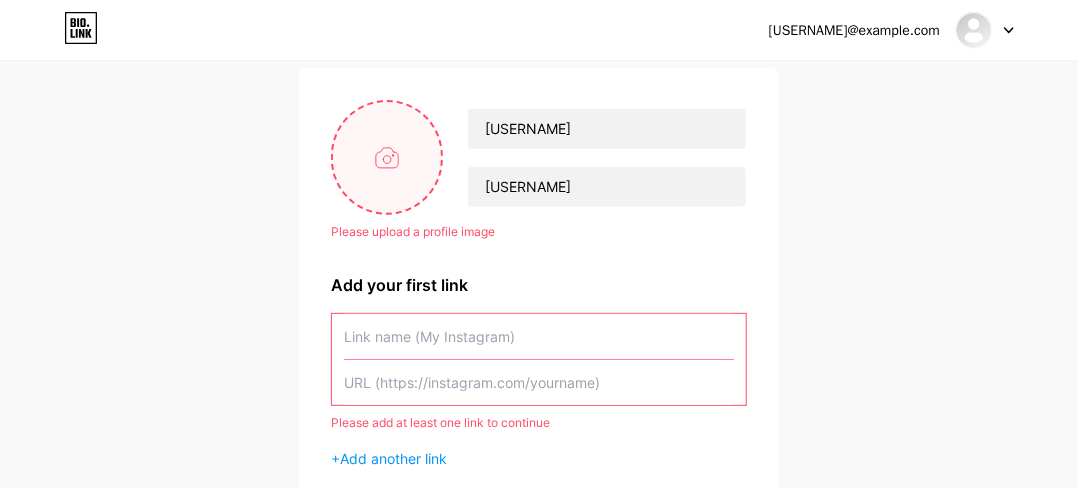 type on "C:\fakepath\[FILENAME].jpg" 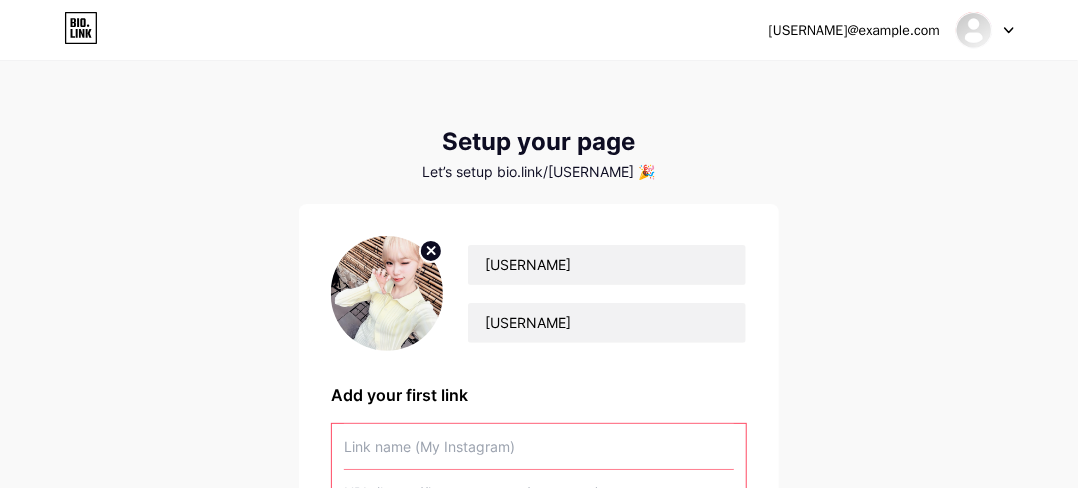 scroll, scrollTop: 141, scrollLeft: 0, axis: vertical 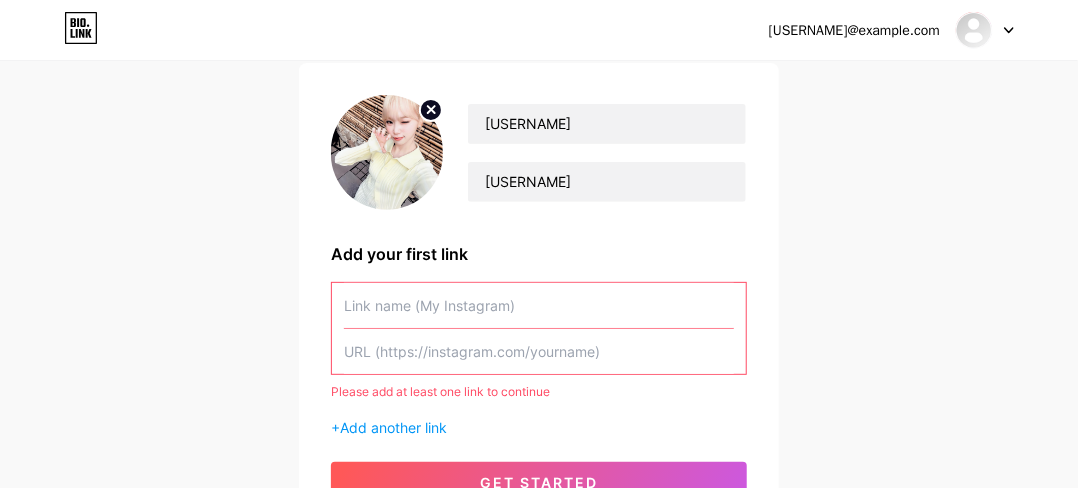 click at bounding box center [539, 305] 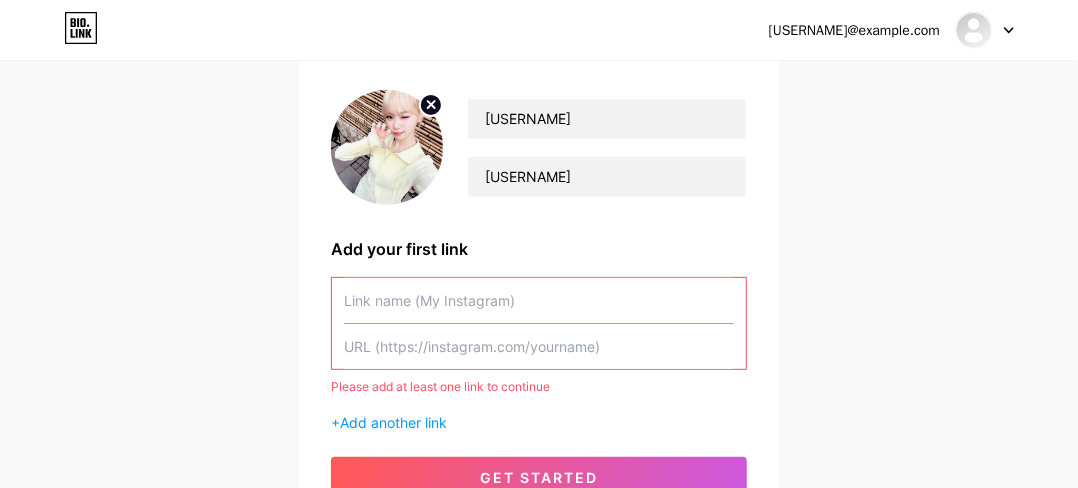 scroll, scrollTop: 152, scrollLeft: 0, axis: vertical 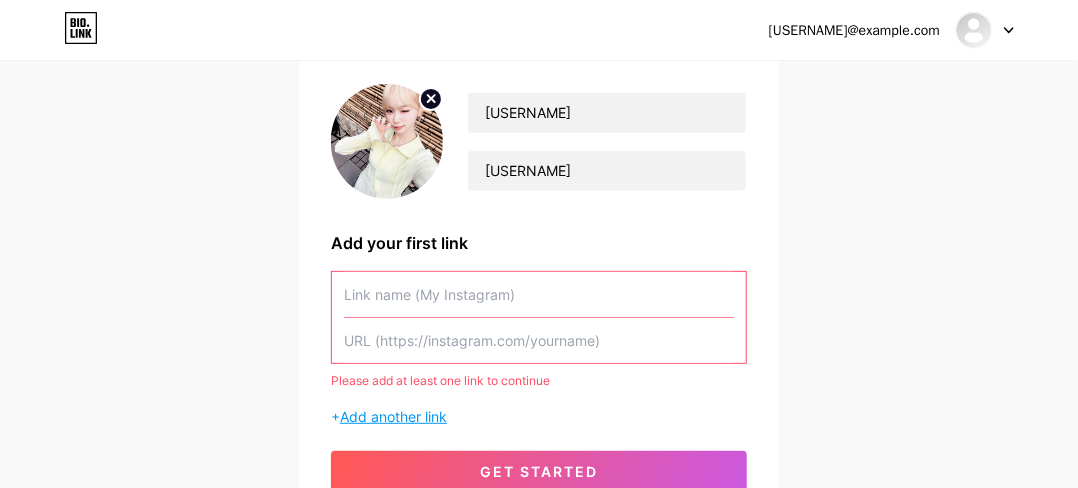 click on "Add another link" at bounding box center [393, 416] 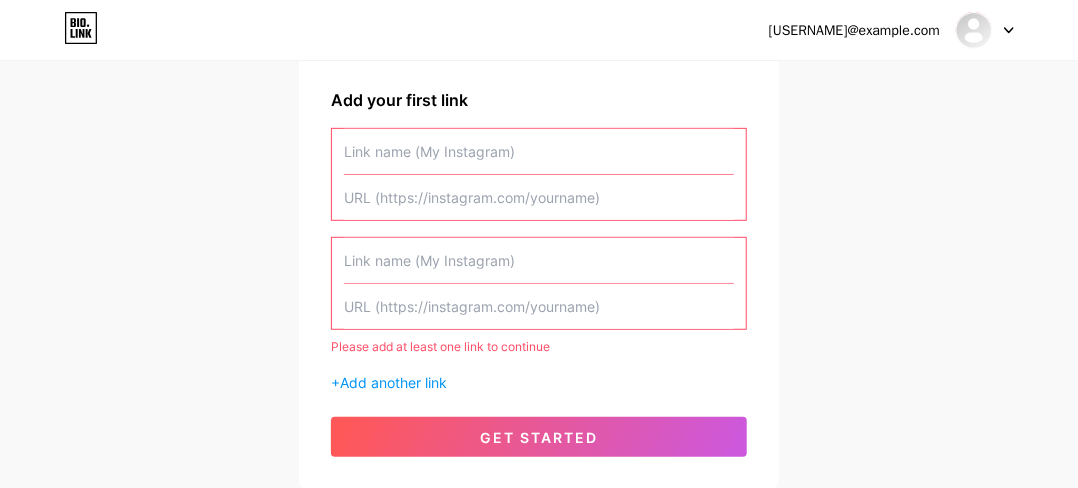 scroll, scrollTop: 303, scrollLeft: 0, axis: vertical 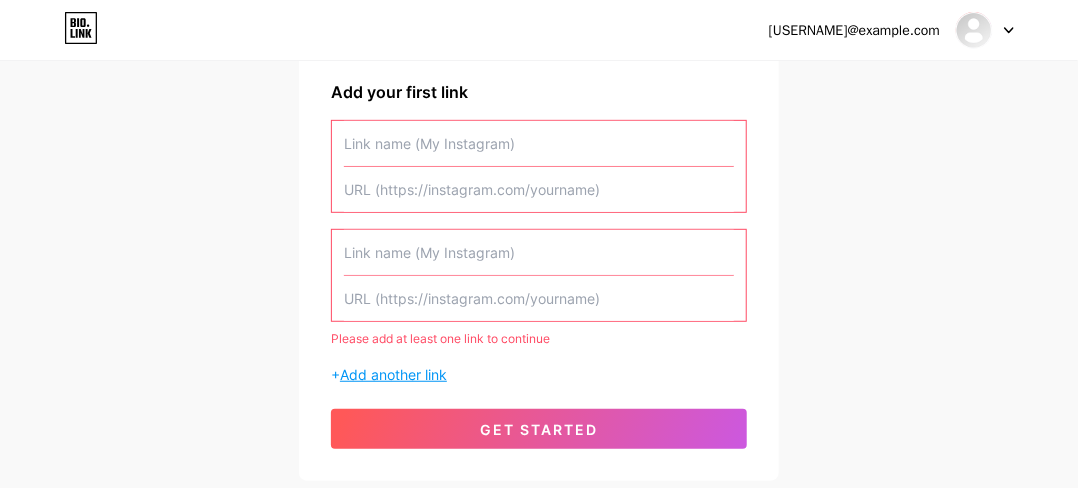 click on "Add another link" at bounding box center [393, 374] 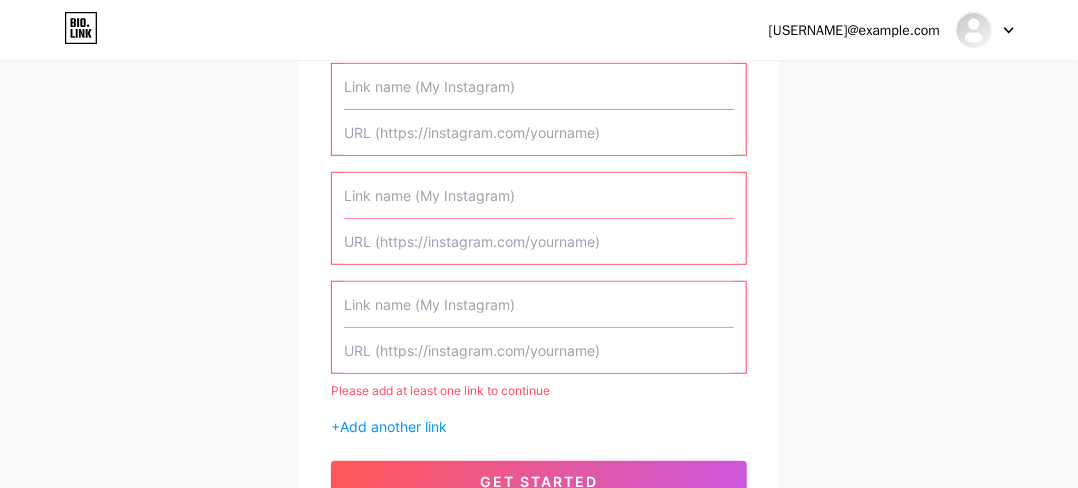 scroll, scrollTop: 364, scrollLeft: 0, axis: vertical 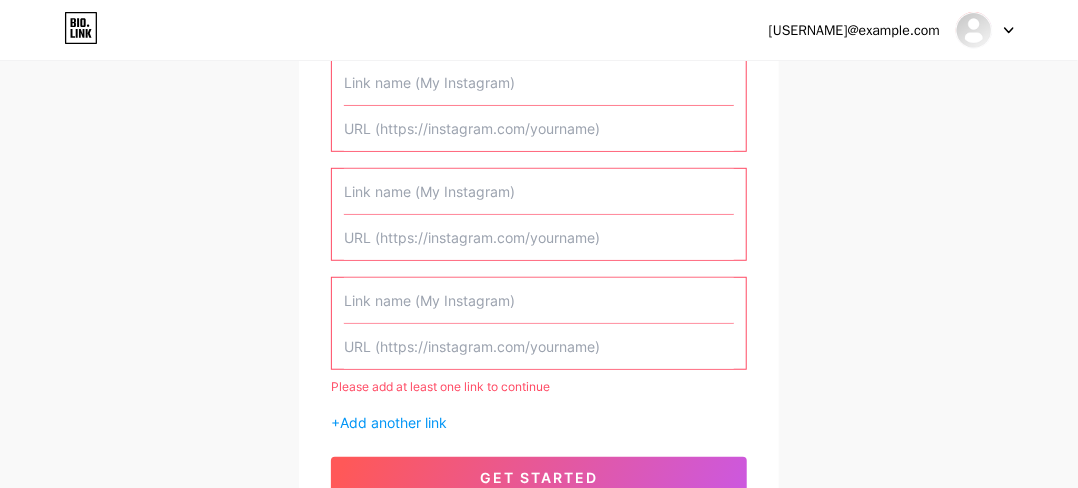 click on "Please add at least one link to continue" at bounding box center [539, 387] 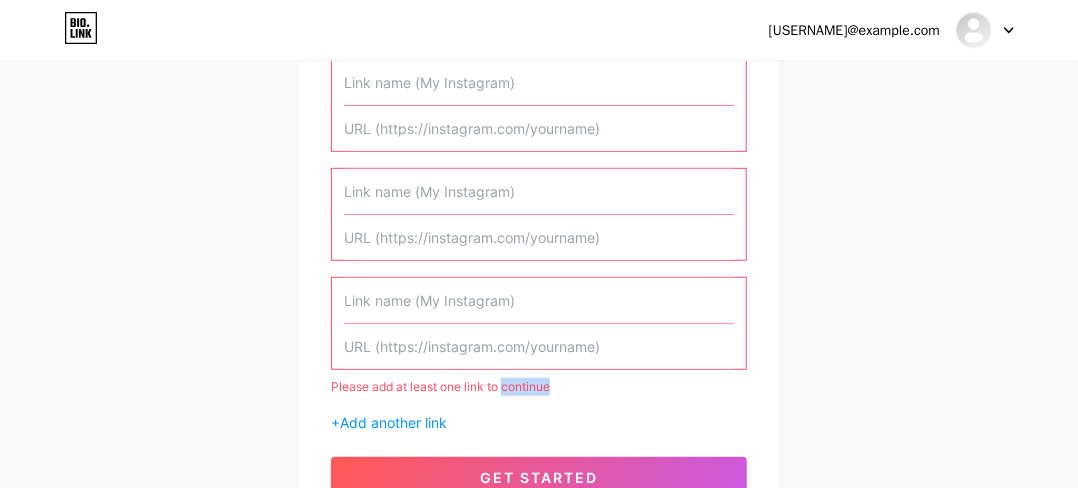 click on "Please add at least one link to continue" at bounding box center (539, 387) 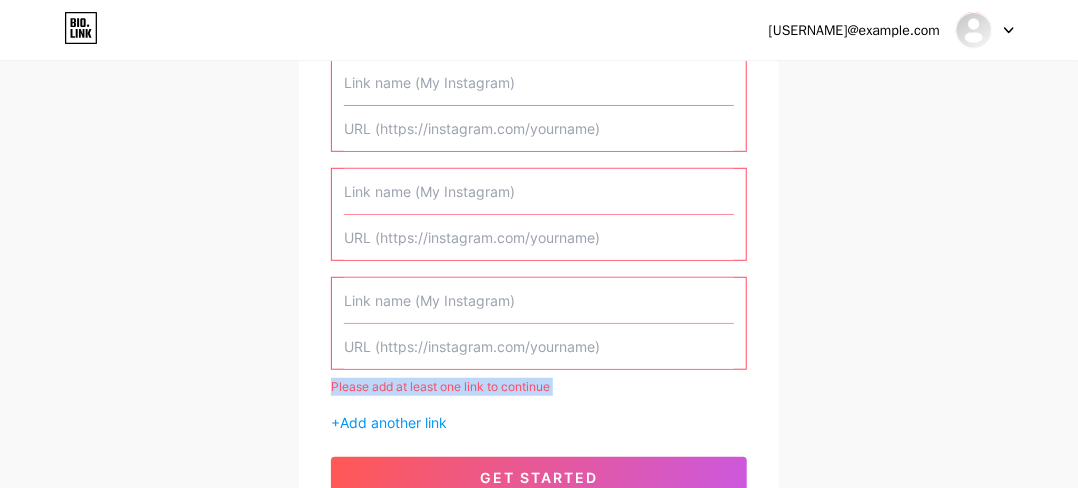click on "Please add at least one link to continue" at bounding box center (539, 387) 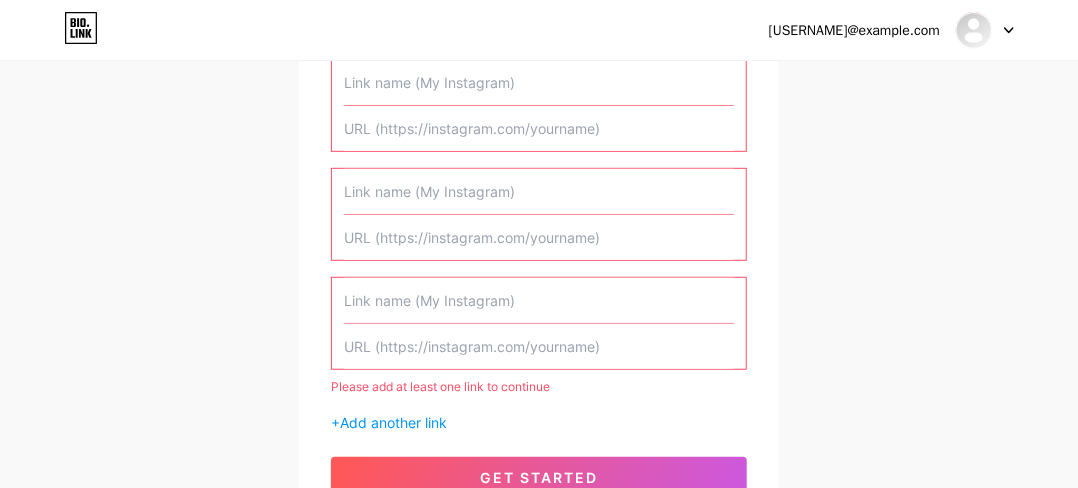 click on "[USERNAME]     [USERNAME]     Add your first link                 Please add at least one link to continue
+  Add another link     get started" at bounding box center (539, 184) 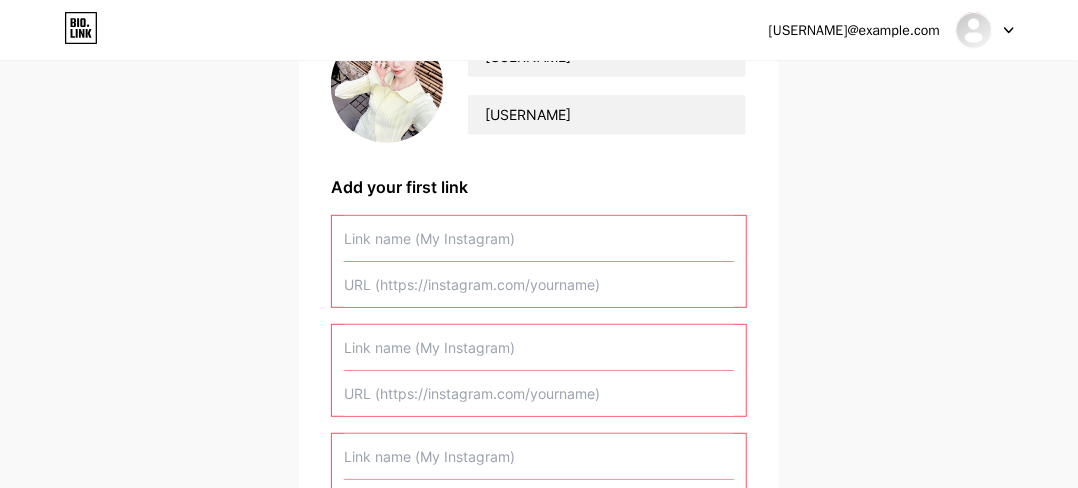 scroll, scrollTop: 121, scrollLeft: 0, axis: vertical 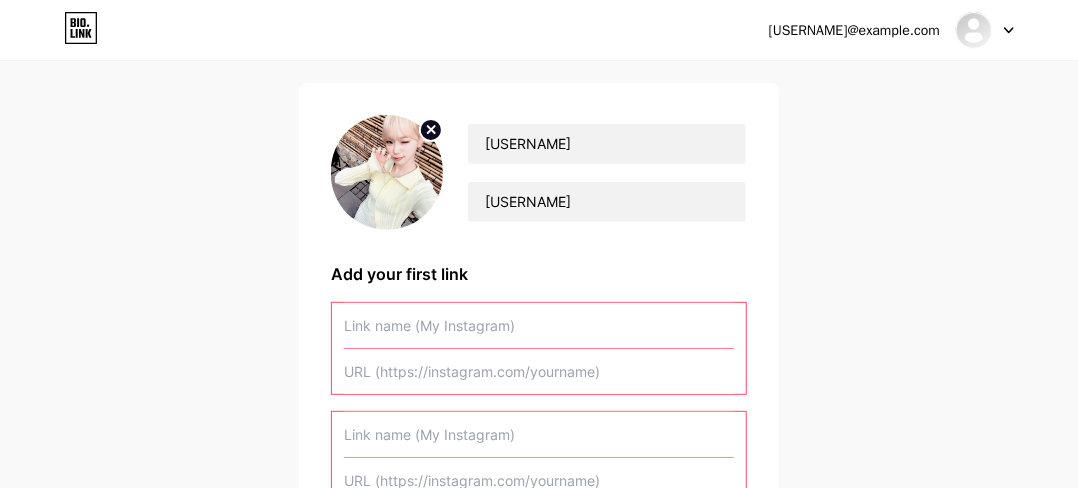 click at bounding box center (539, 325) 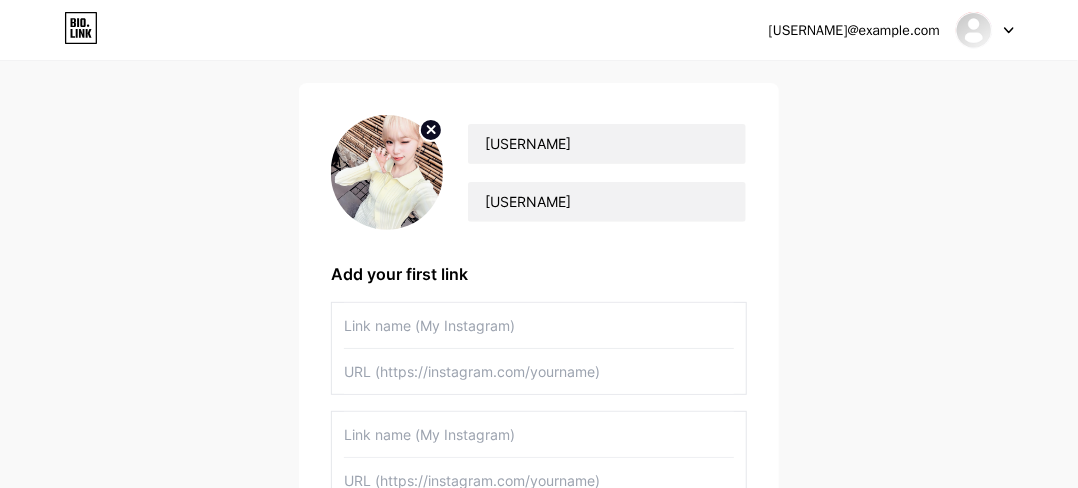 paste on "https://www.instagram.com/[USERNAME]/" 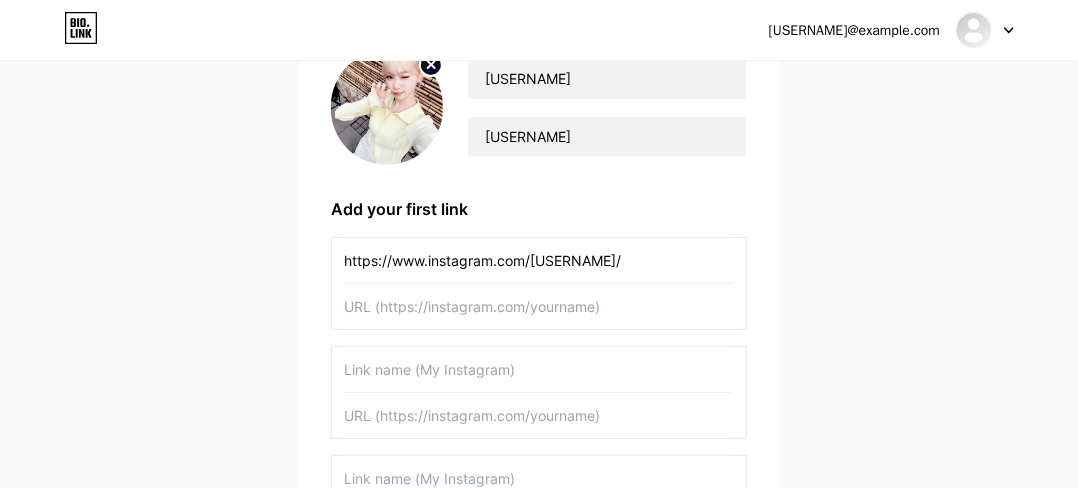 scroll, scrollTop: 216, scrollLeft: 0, axis: vertical 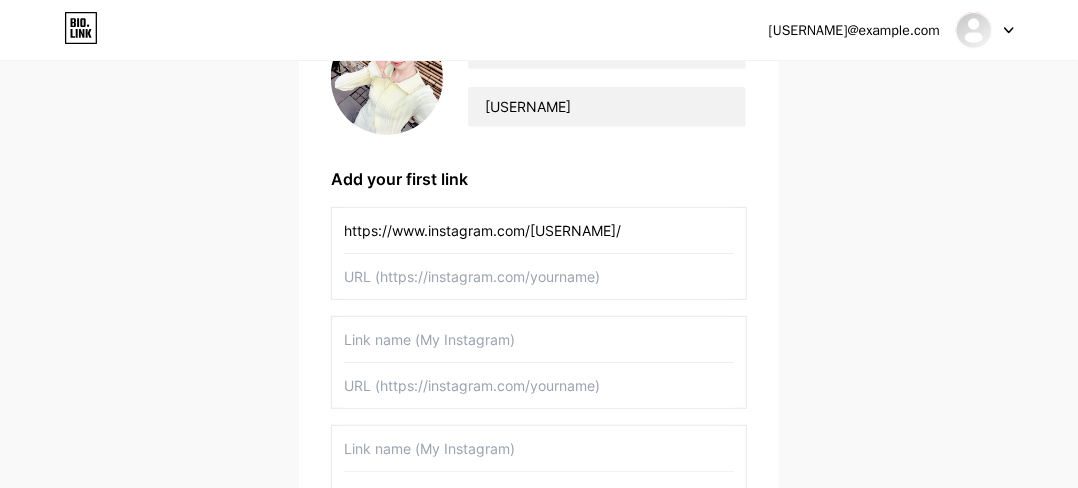 type on "https://www.instagram.com/[USERNAME]/" 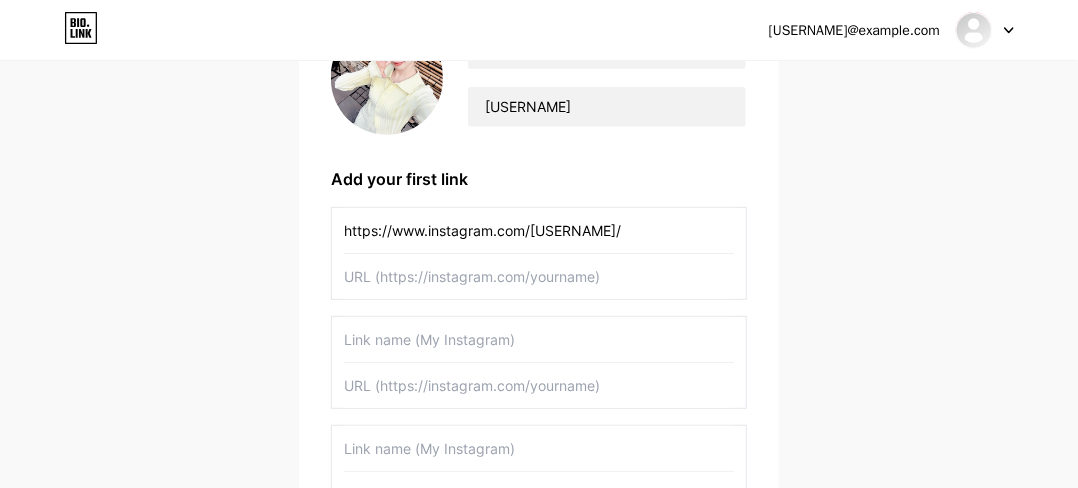 click at bounding box center [539, 276] 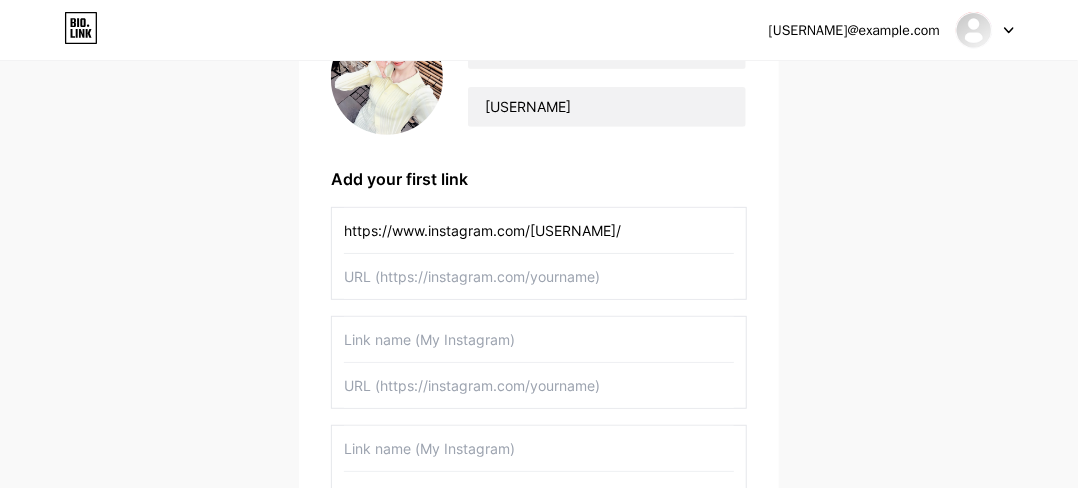 paste on "https://www.instagram.com/[USERNAME]/" 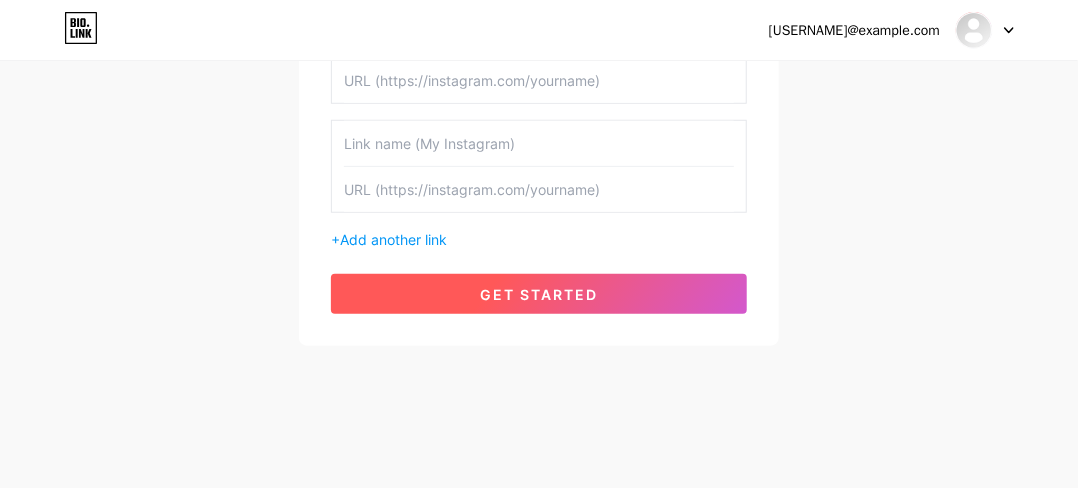type on "https://www.instagram.com/[USERNAME]/" 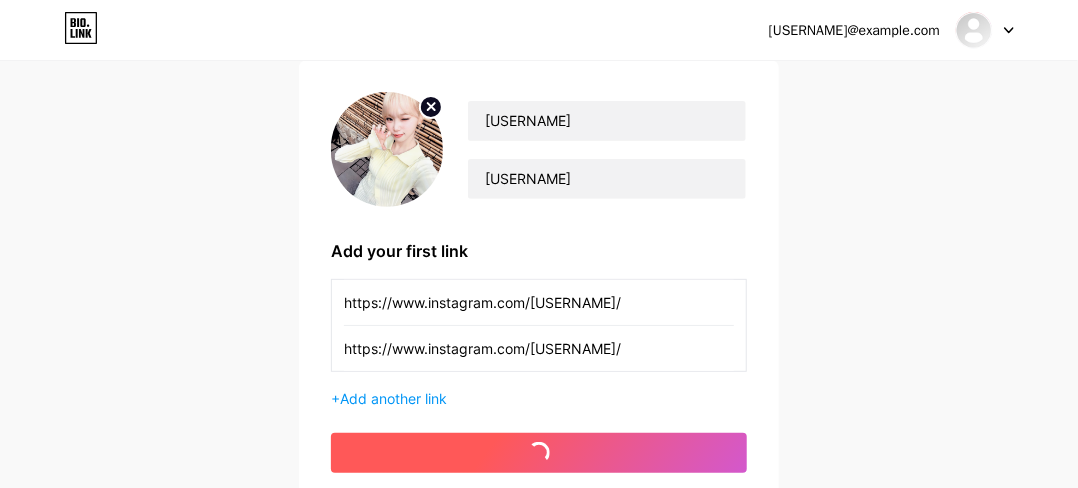scroll, scrollTop: 140, scrollLeft: 0, axis: vertical 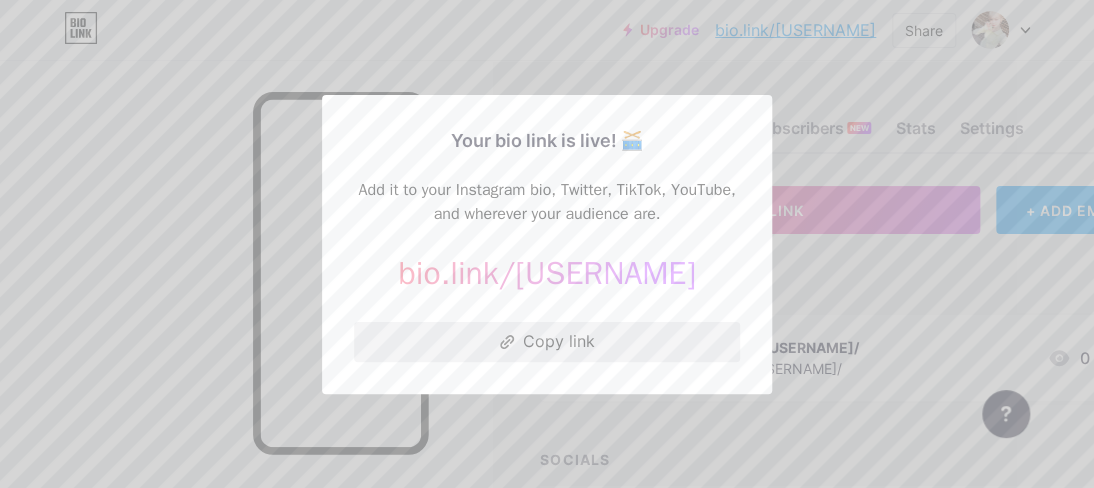 click on "Copy link" at bounding box center (547, 342) 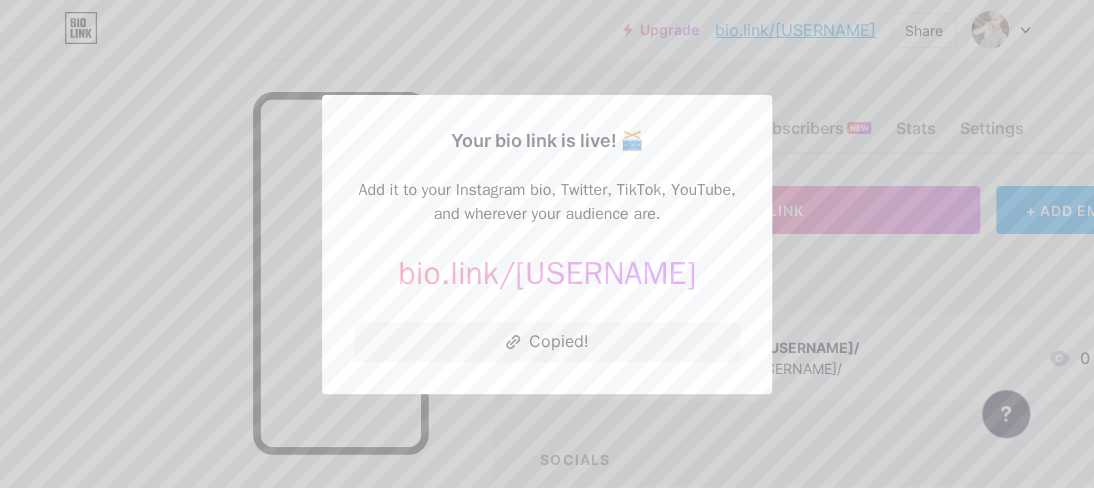 click at bounding box center (547, 244) 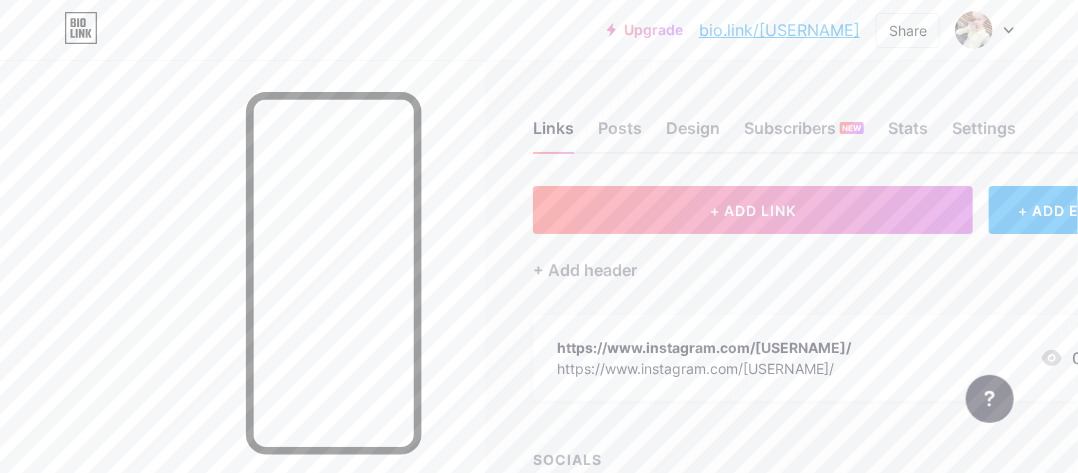 scroll, scrollTop: 0, scrollLeft: 166, axis: horizontal 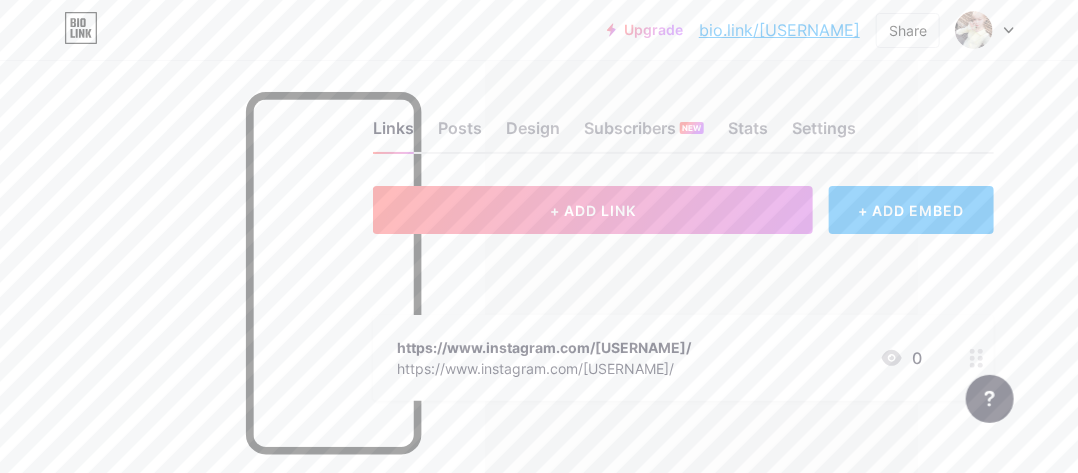 click on "+ ADD EMBED" at bounding box center [911, 210] 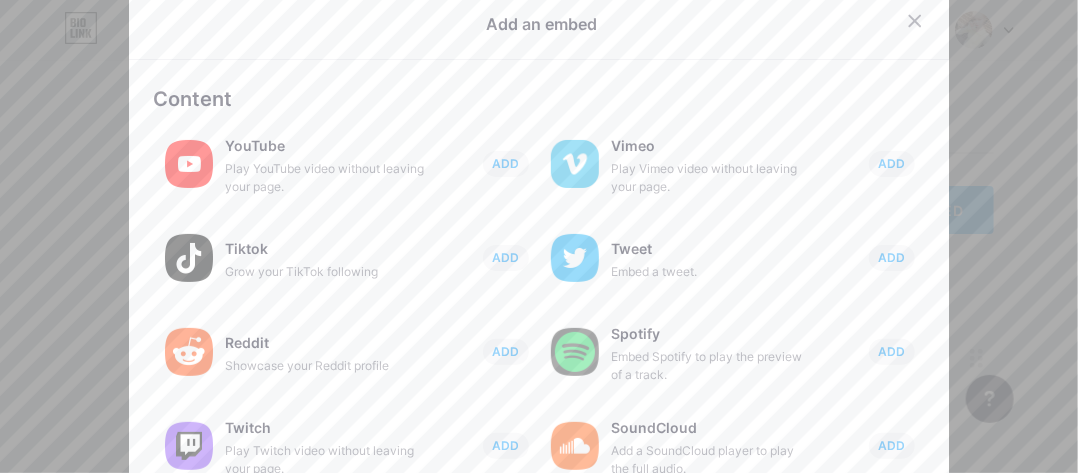 scroll, scrollTop: 0, scrollLeft: 151, axis: horizontal 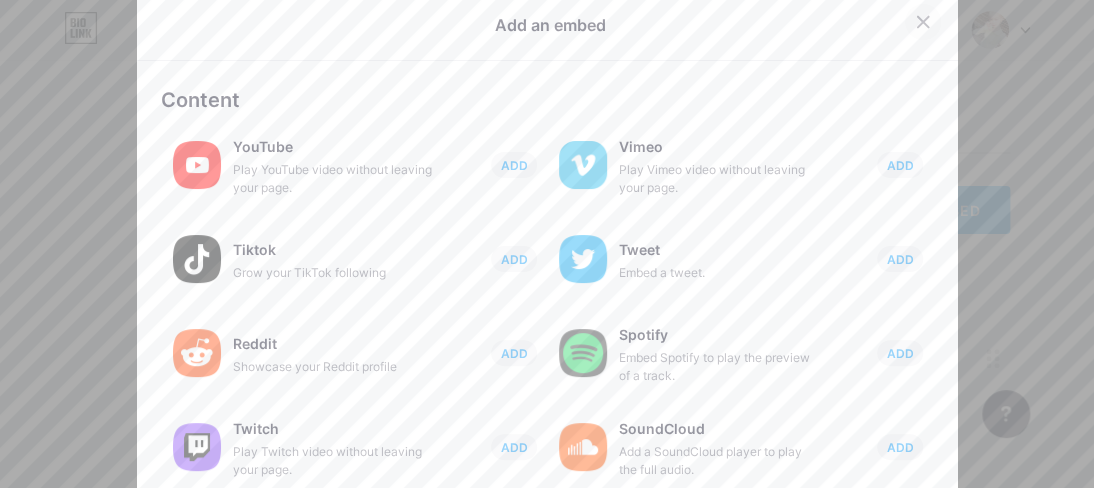 click 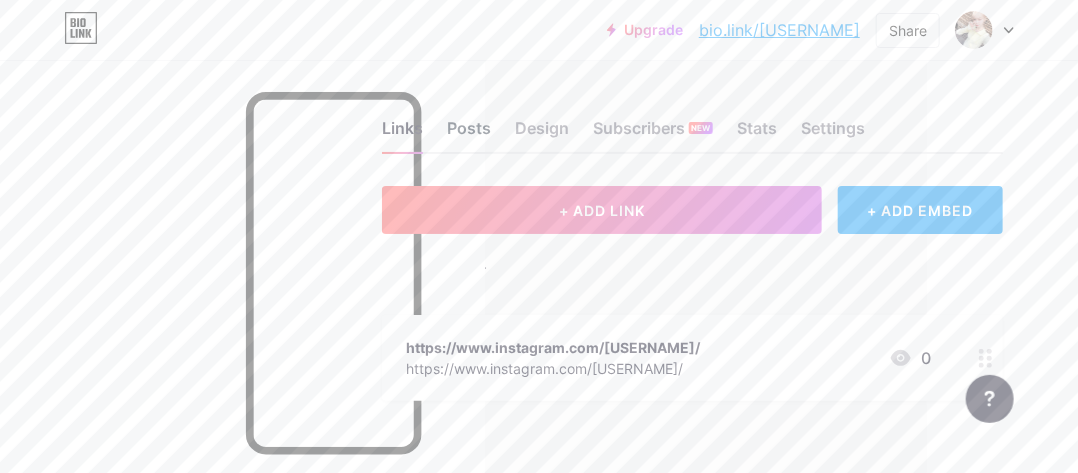 click on "Posts" at bounding box center (469, 134) 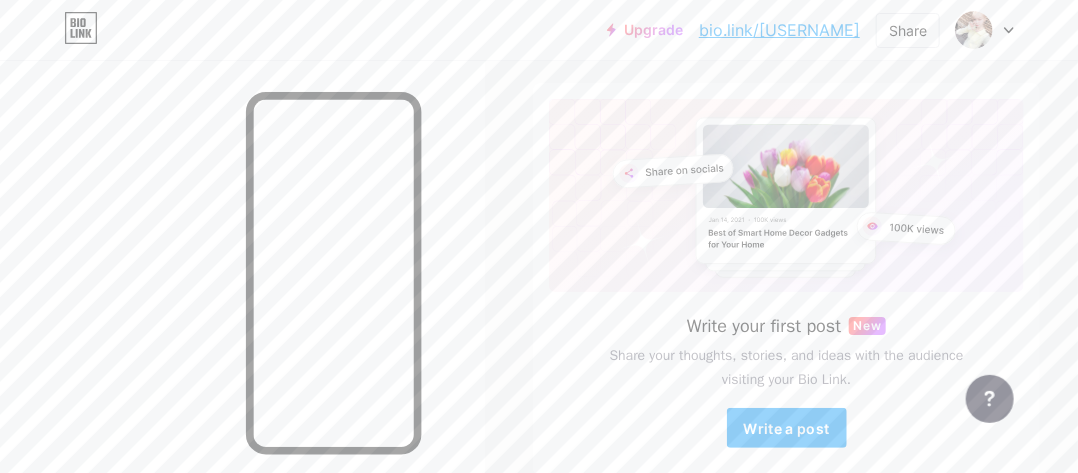 scroll, scrollTop: 0, scrollLeft: 0, axis: both 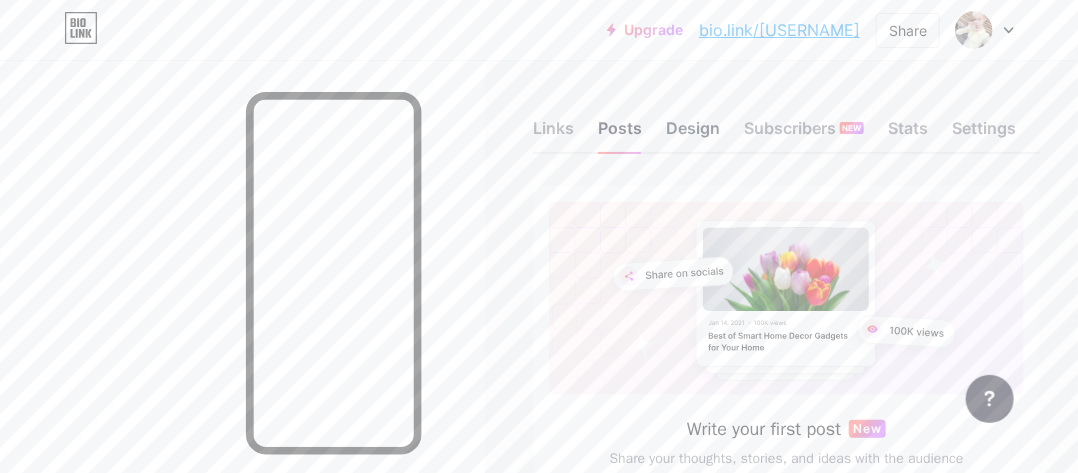 click on "Design" at bounding box center (693, 134) 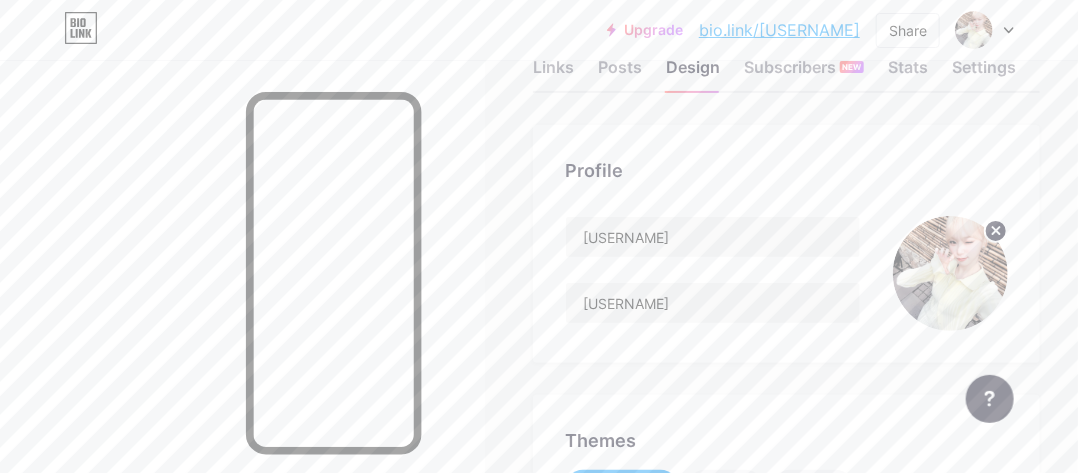 scroll, scrollTop: 0, scrollLeft: 0, axis: both 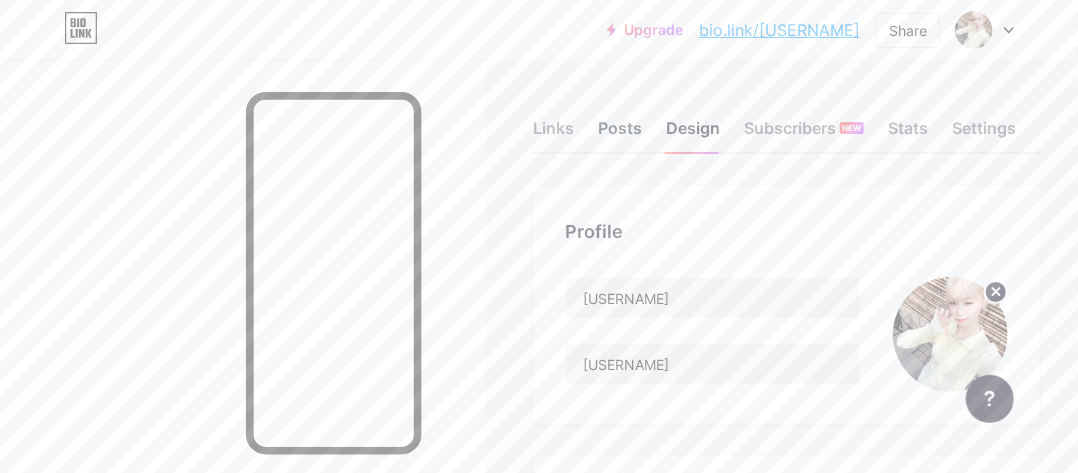 click on "Posts" at bounding box center [620, 134] 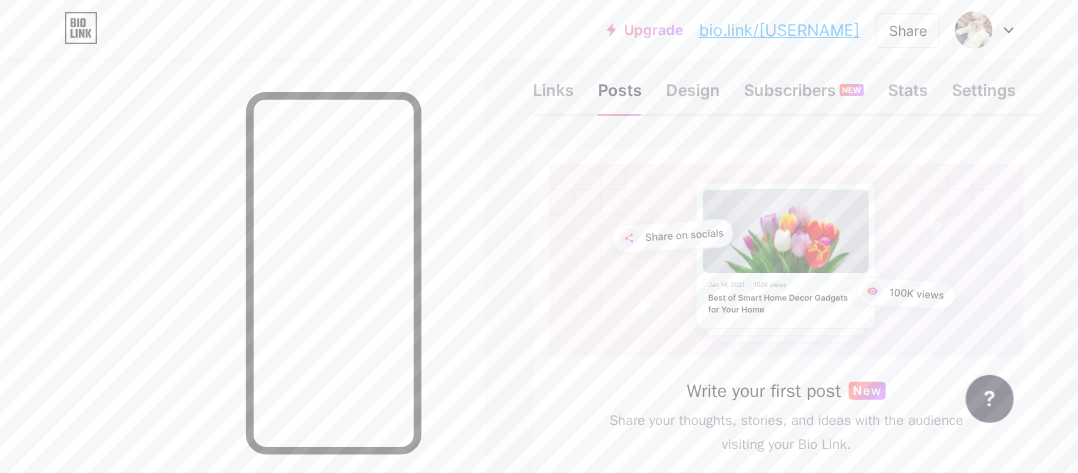scroll, scrollTop: 206, scrollLeft: 0, axis: vertical 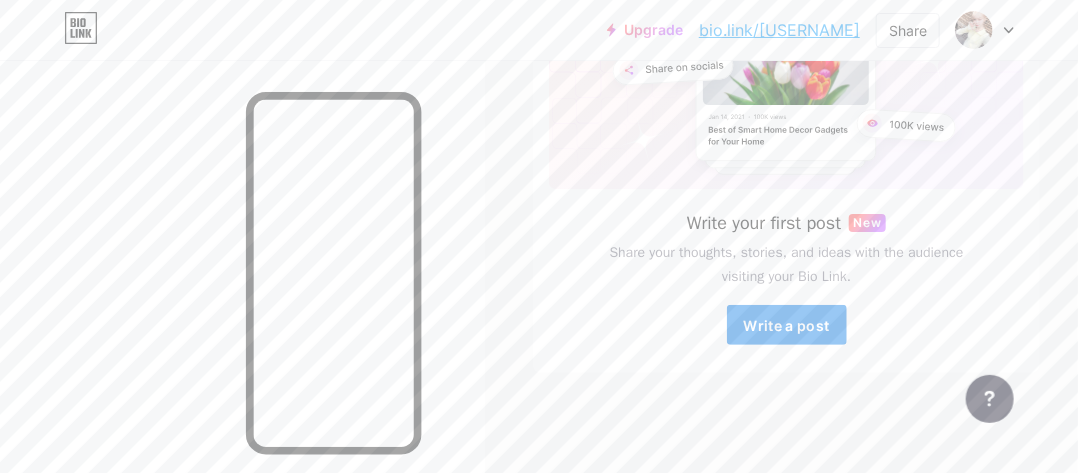 click on "Write a post" at bounding box center [786, 325] 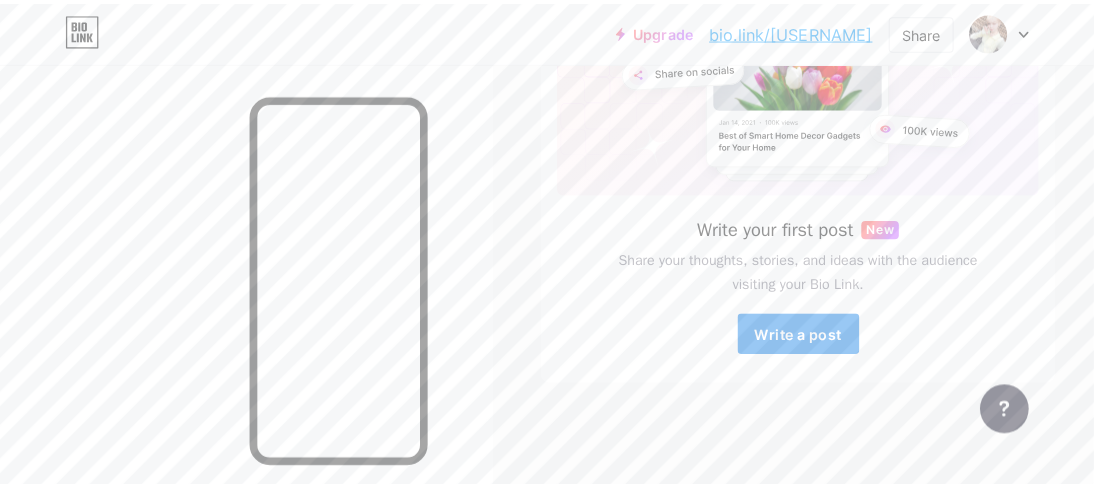 scroll, scrollTop: 0, scrollLeft: 0, axis: both 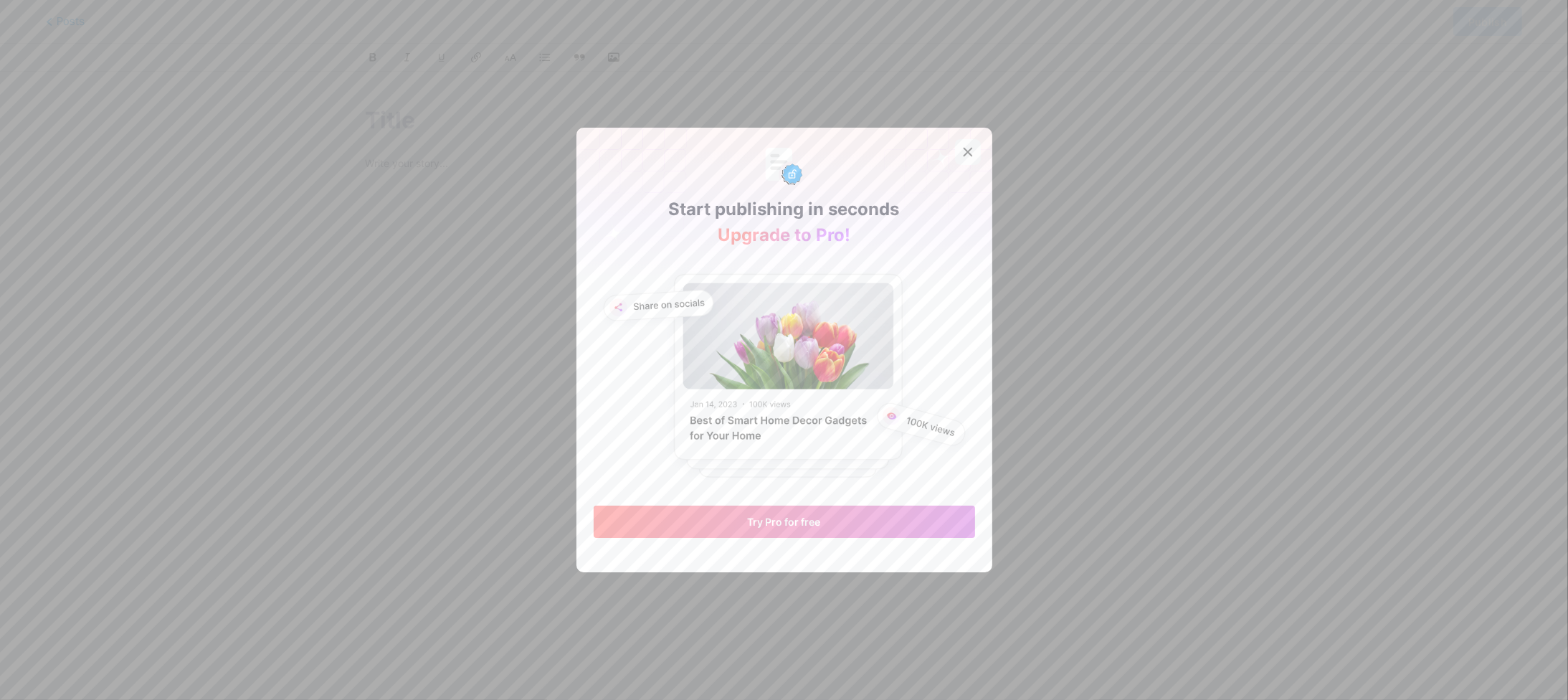 click 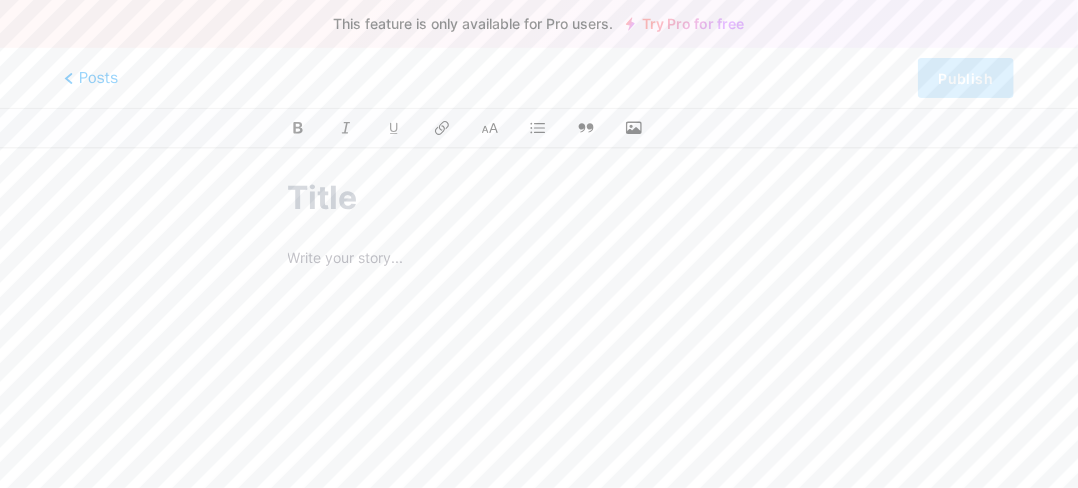scroll, scrollTop: 0, scrollLeft: 0, axis: both 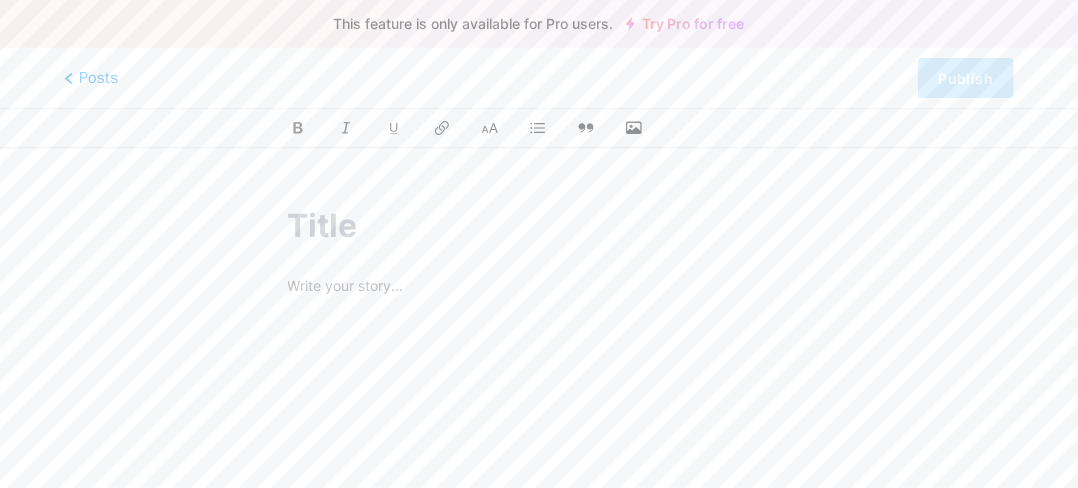 click at bounding box center [539, 226] 